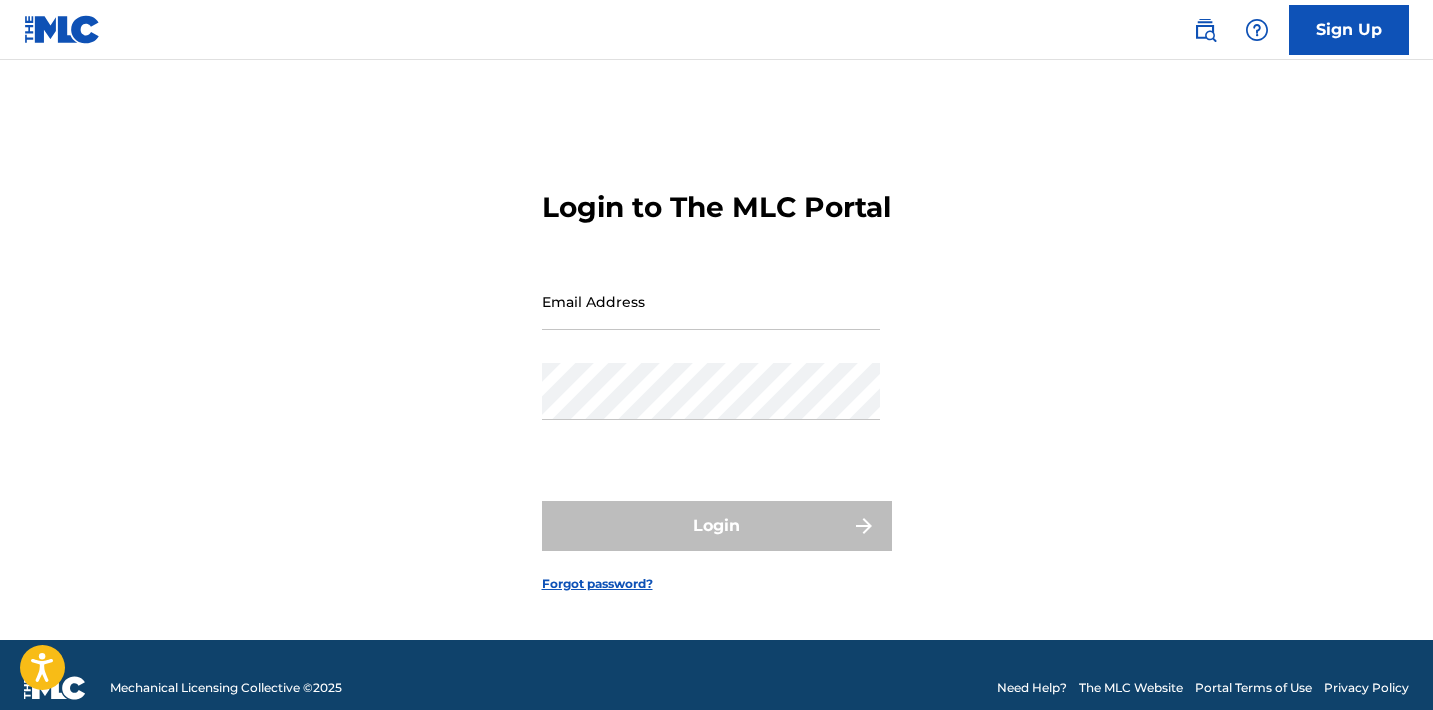click on "Email Address" at bounding box center (711, 301) 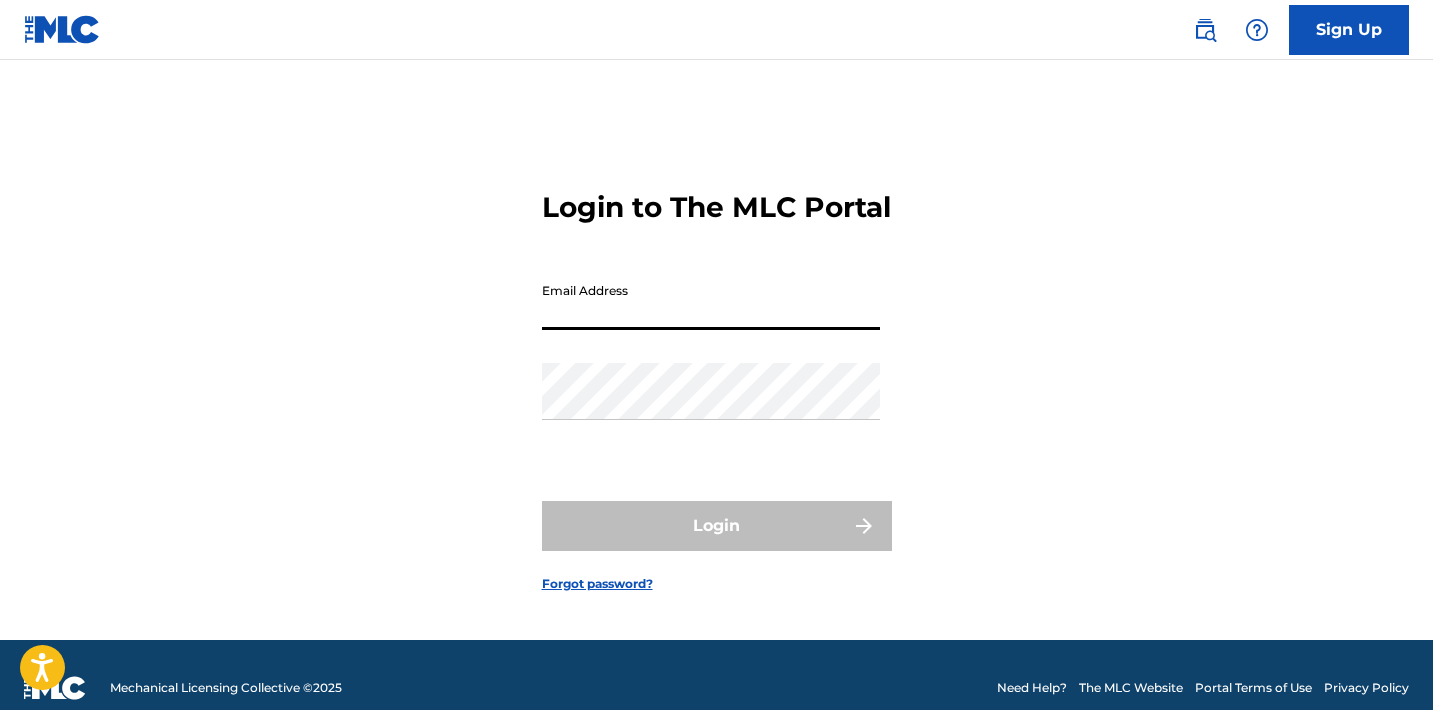 scroll, scrollTop: 0, scrollLeft: 0, axis: both 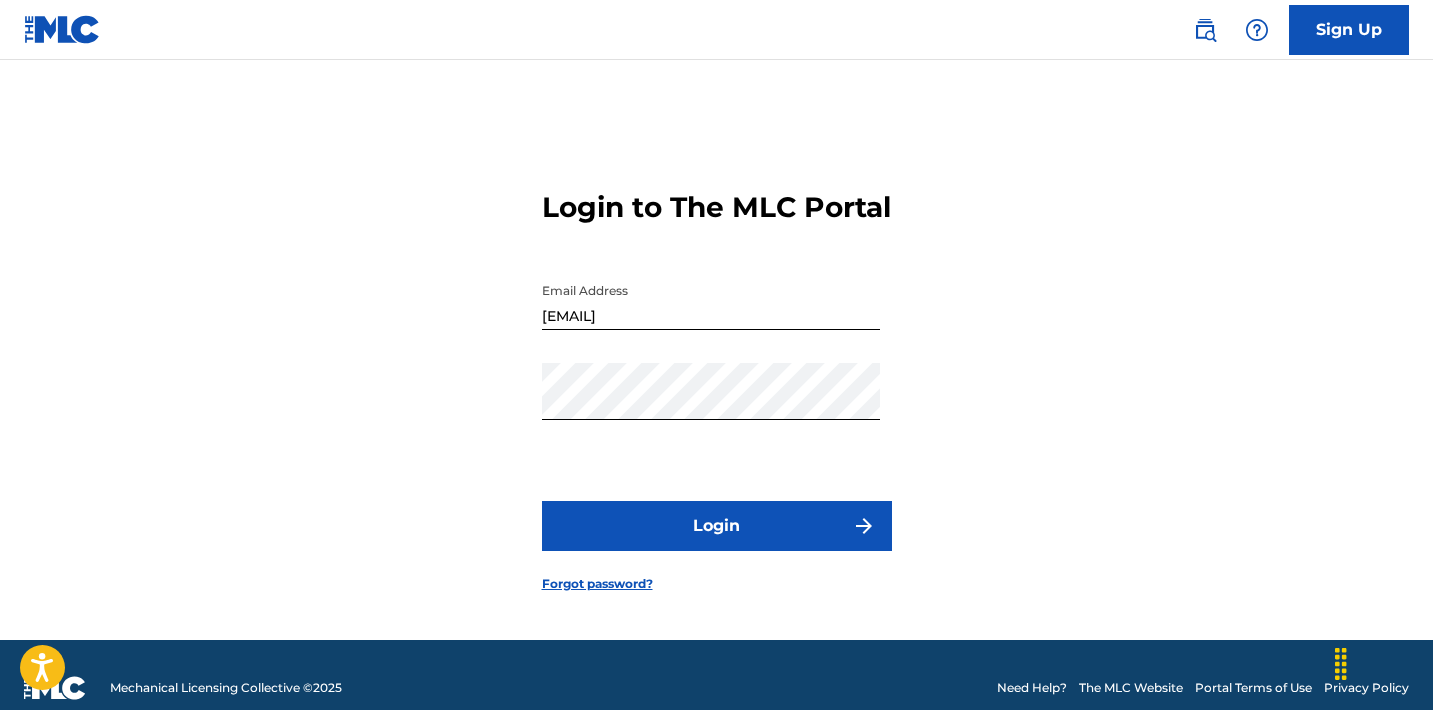 click on "Login" at bounding box center (717, 526) 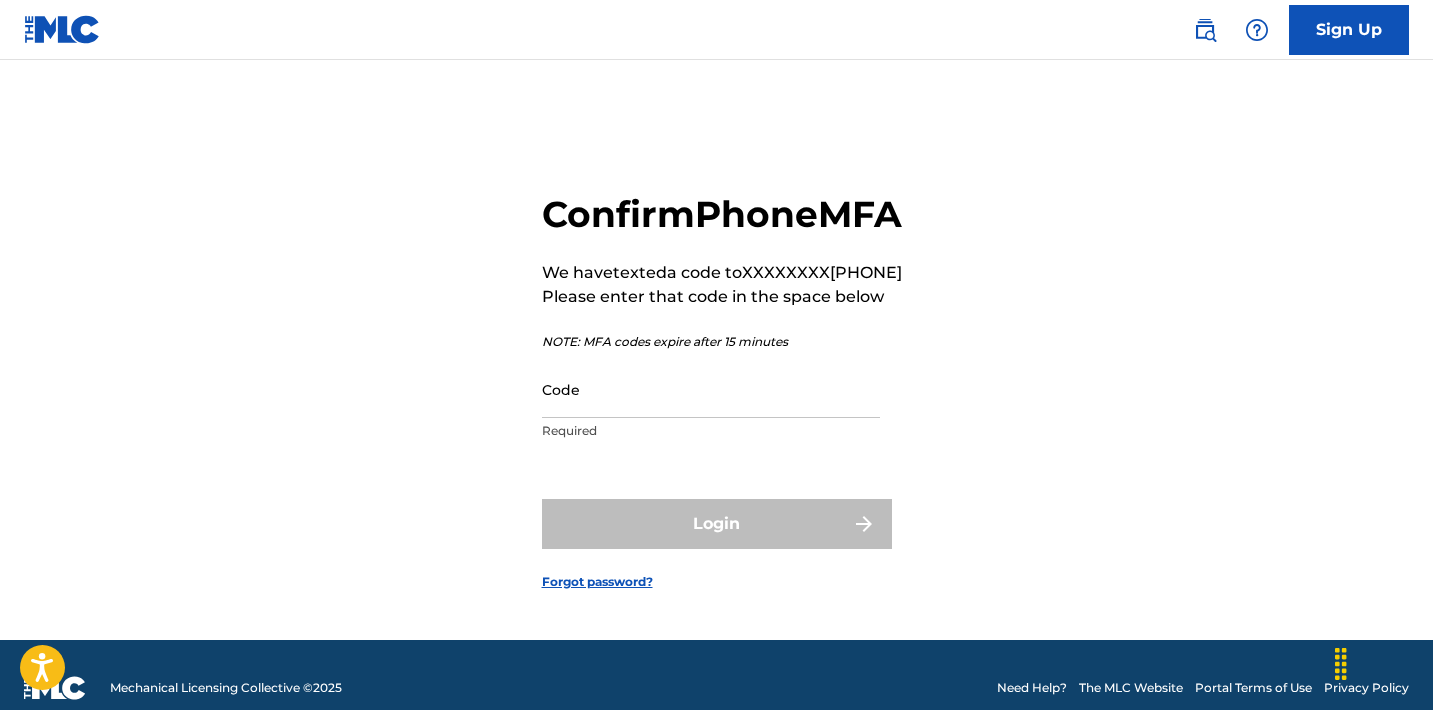 click on "Code" at bounding box center [711, 389] 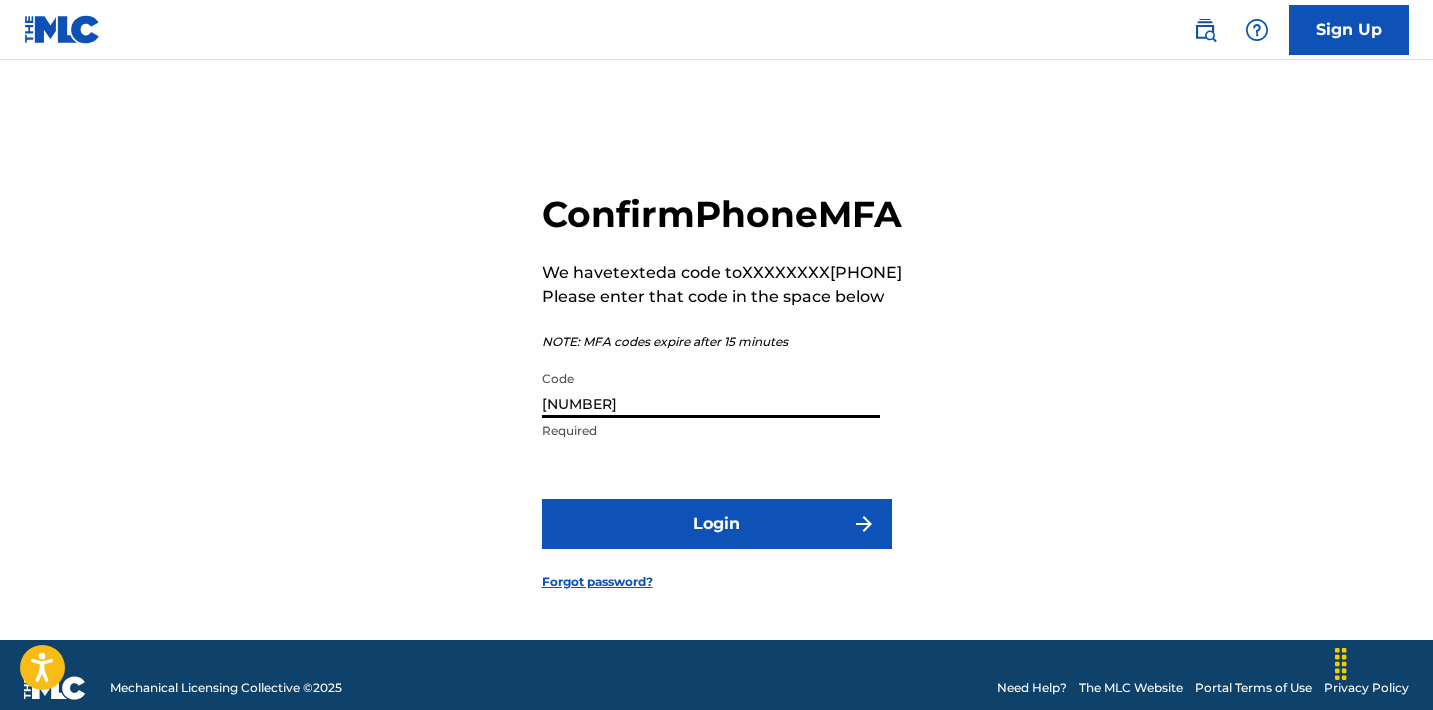type on "[NUMBER]" 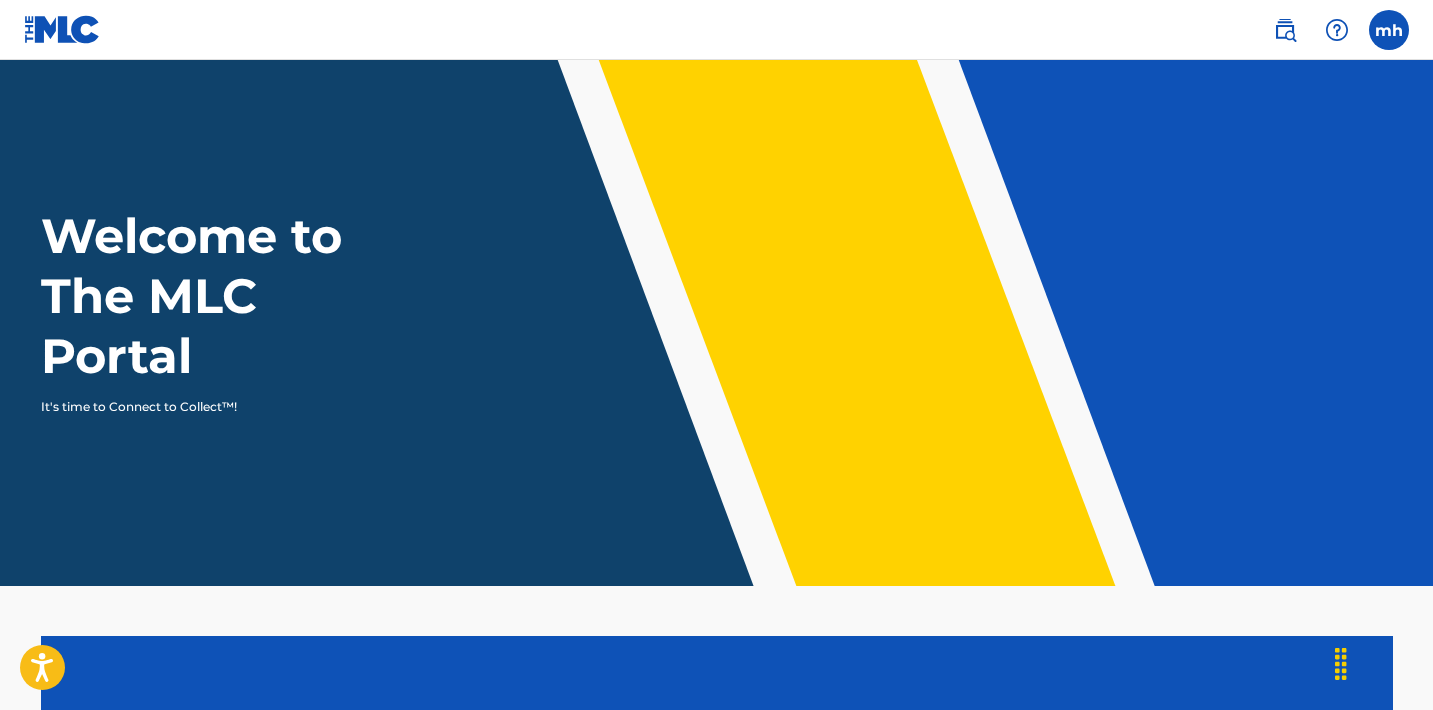 scroll, scrollTop: 0, scrollLeft: 0, axis: both 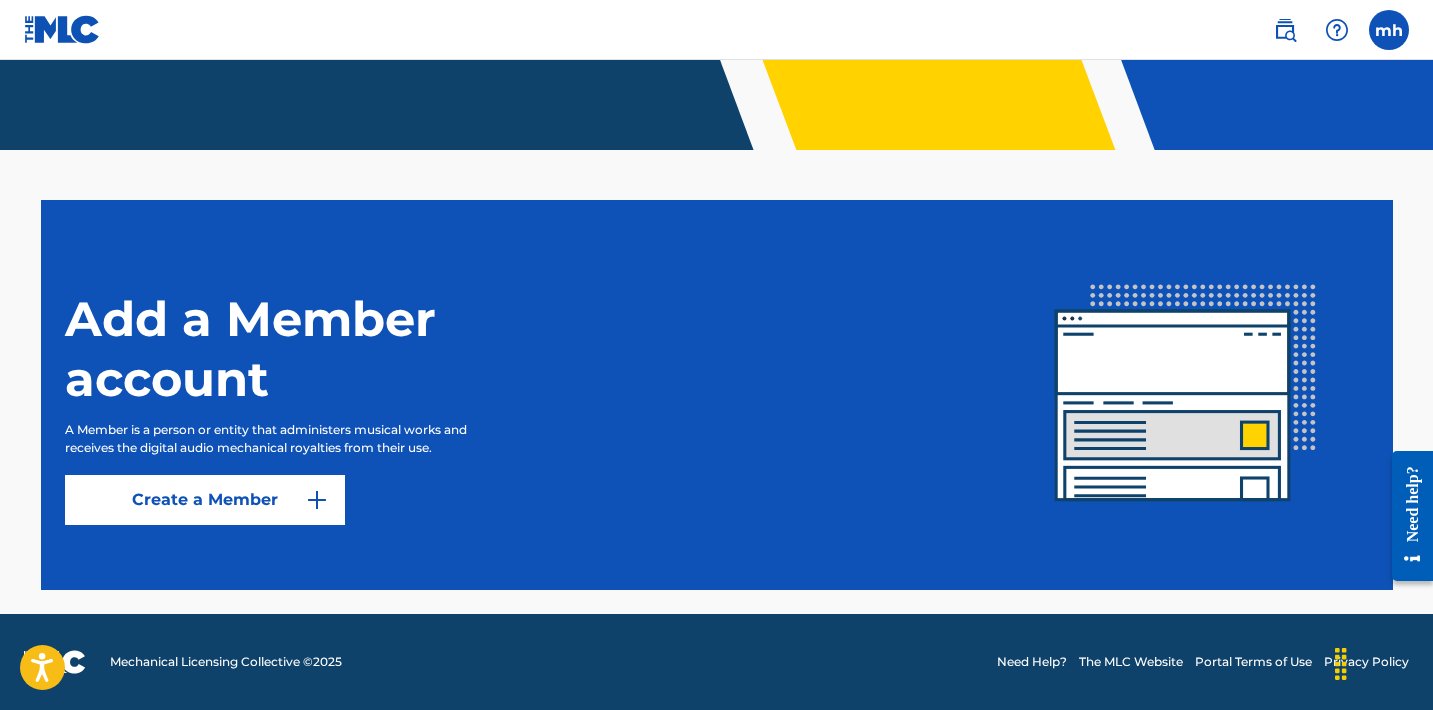 click on "Create a Member" at bounding box center (205, 500) 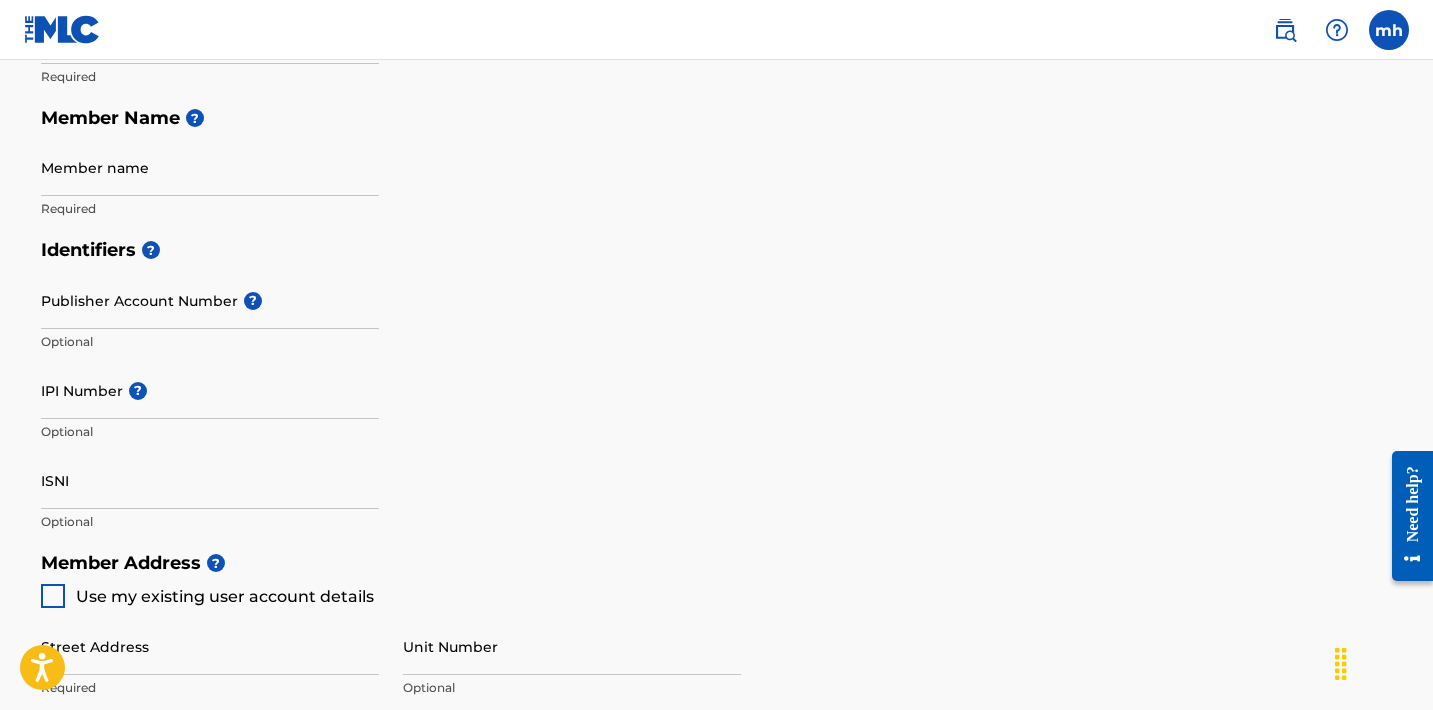 scroll, scrollTop: 0, scrollLeft: 0, axis: both 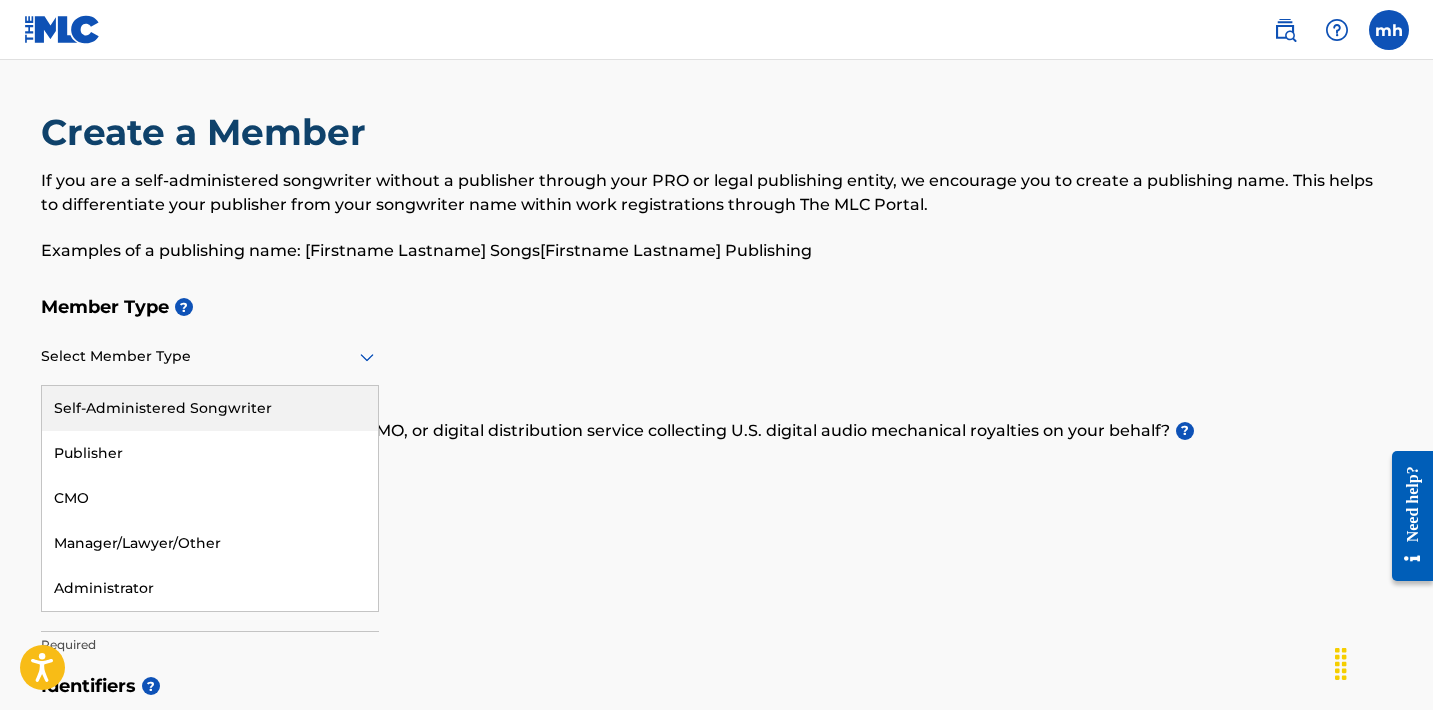 click at bounding box center [210, 356] 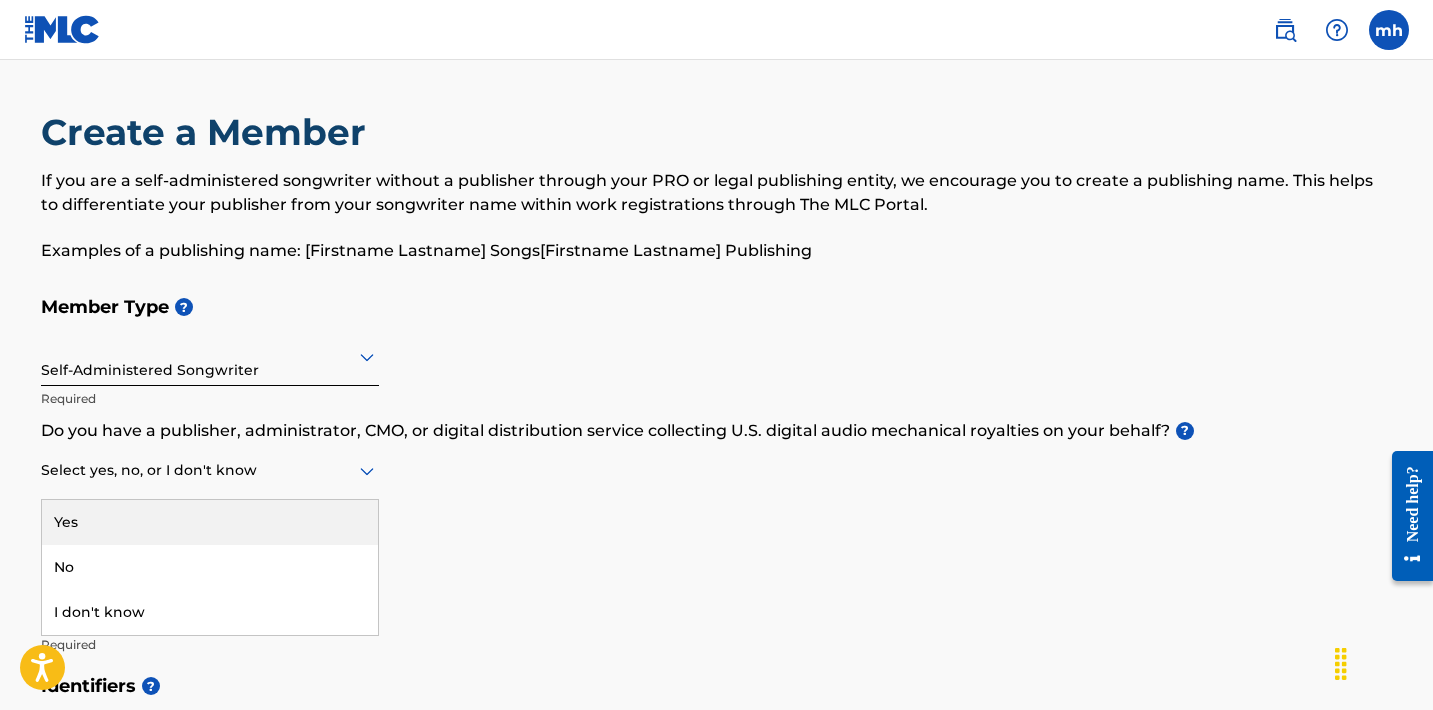 click at bounding box center (210, 470) 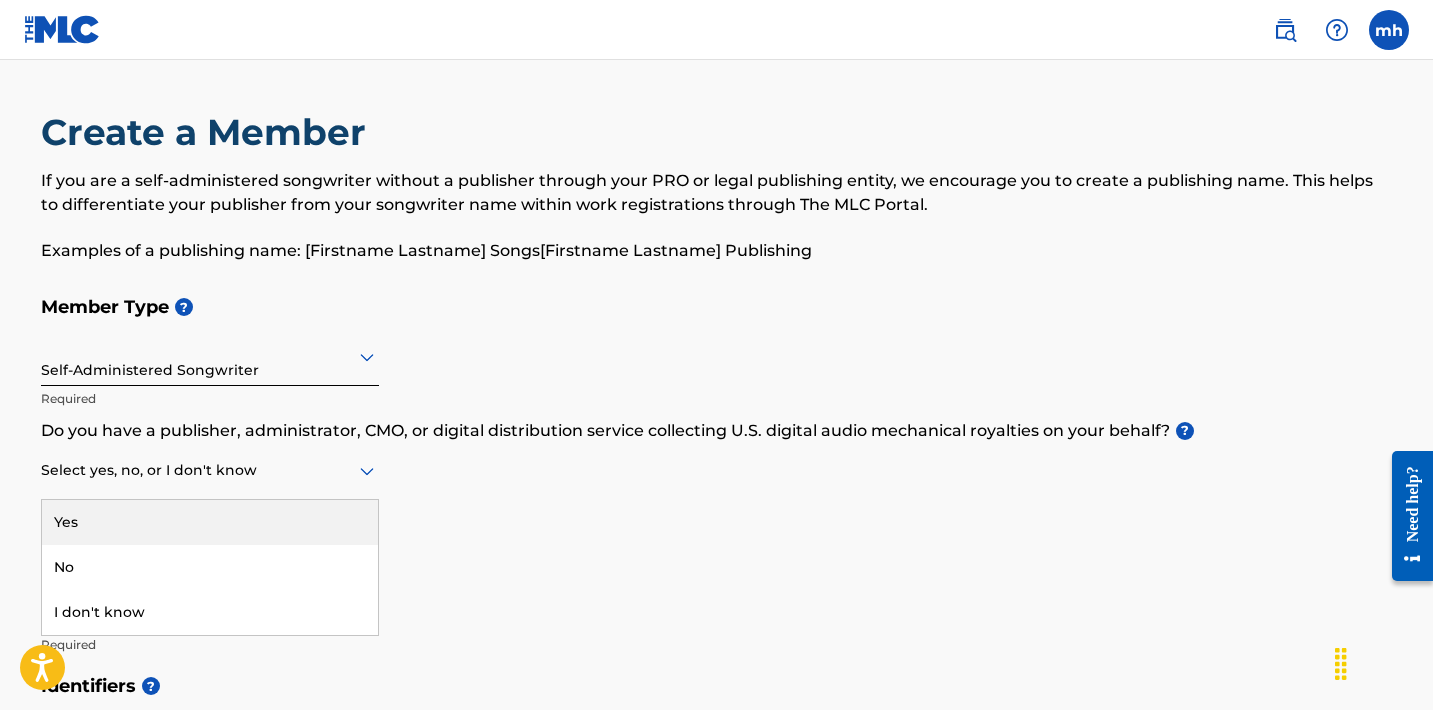 click on "Yes" at bounding box center [210, 522] 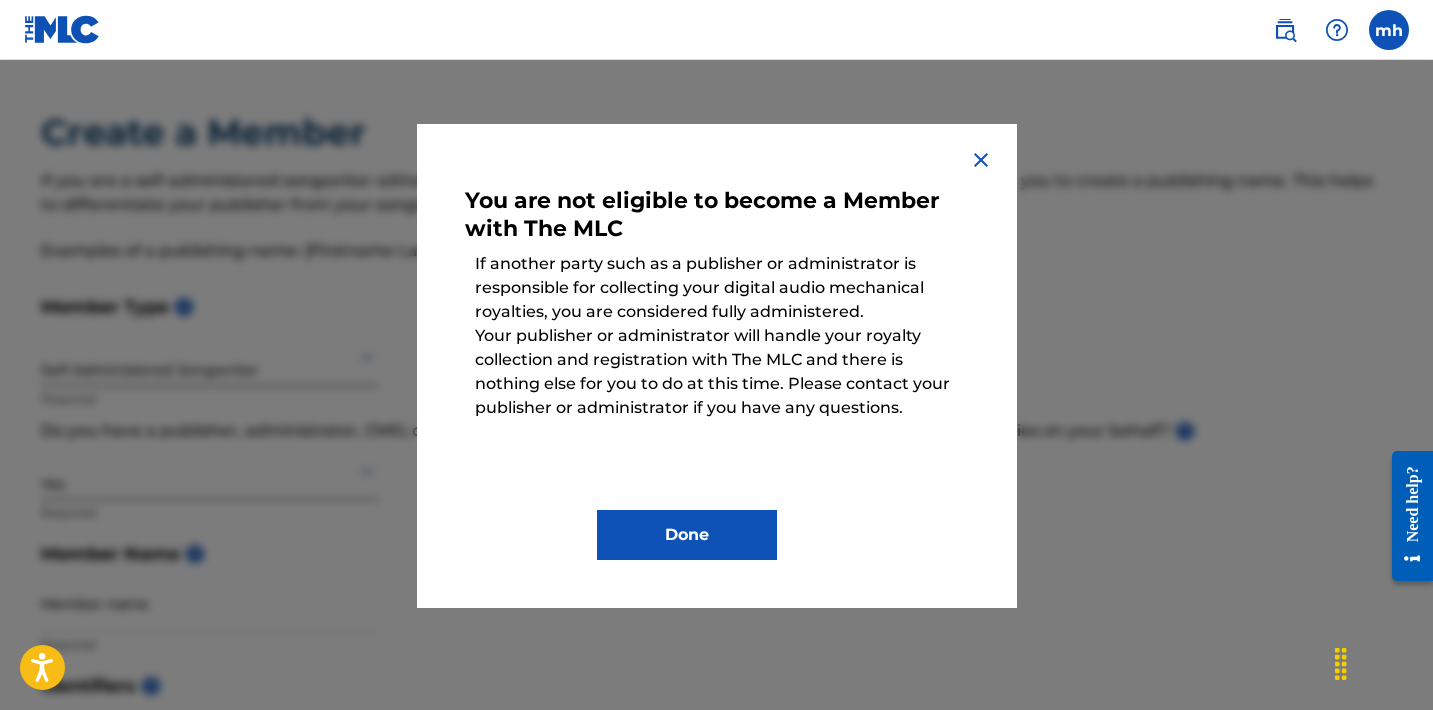 click at bounding box center (981, 160) 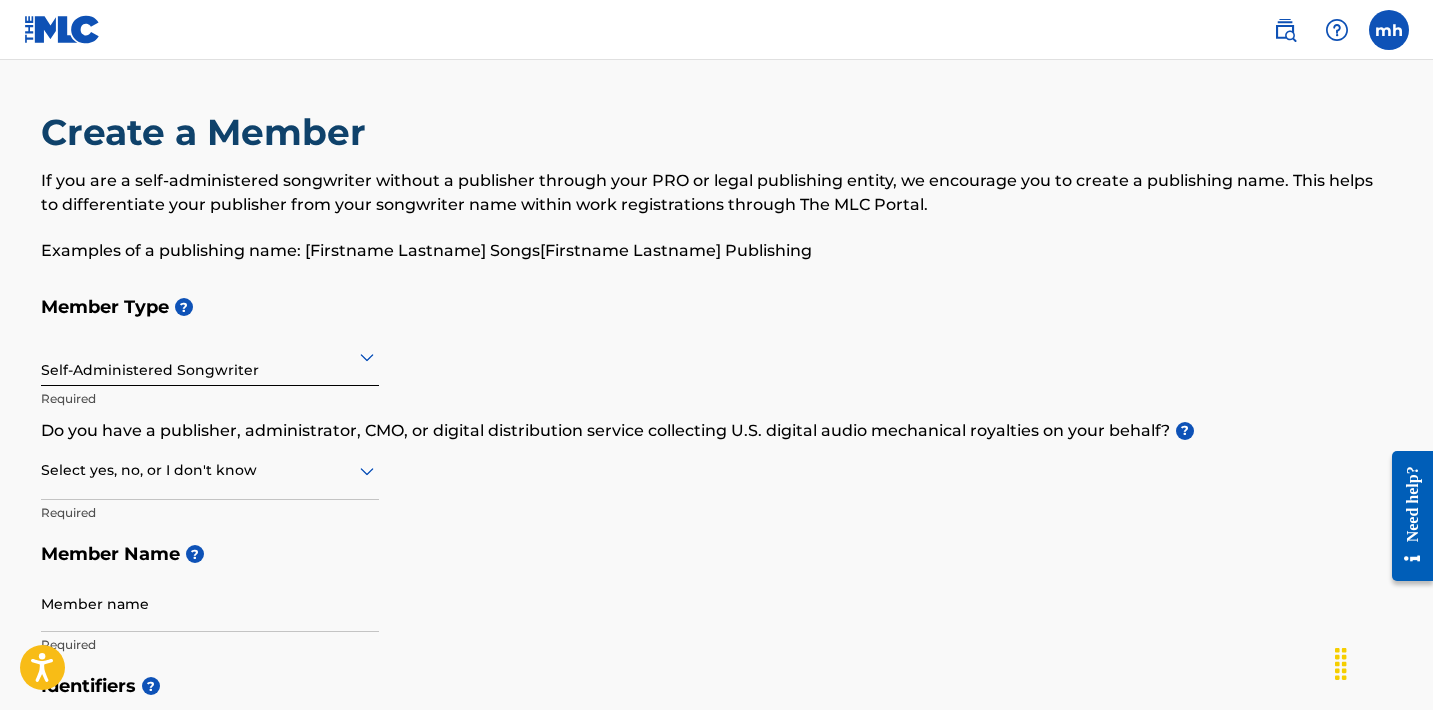 click at bounding box center [210, 470] 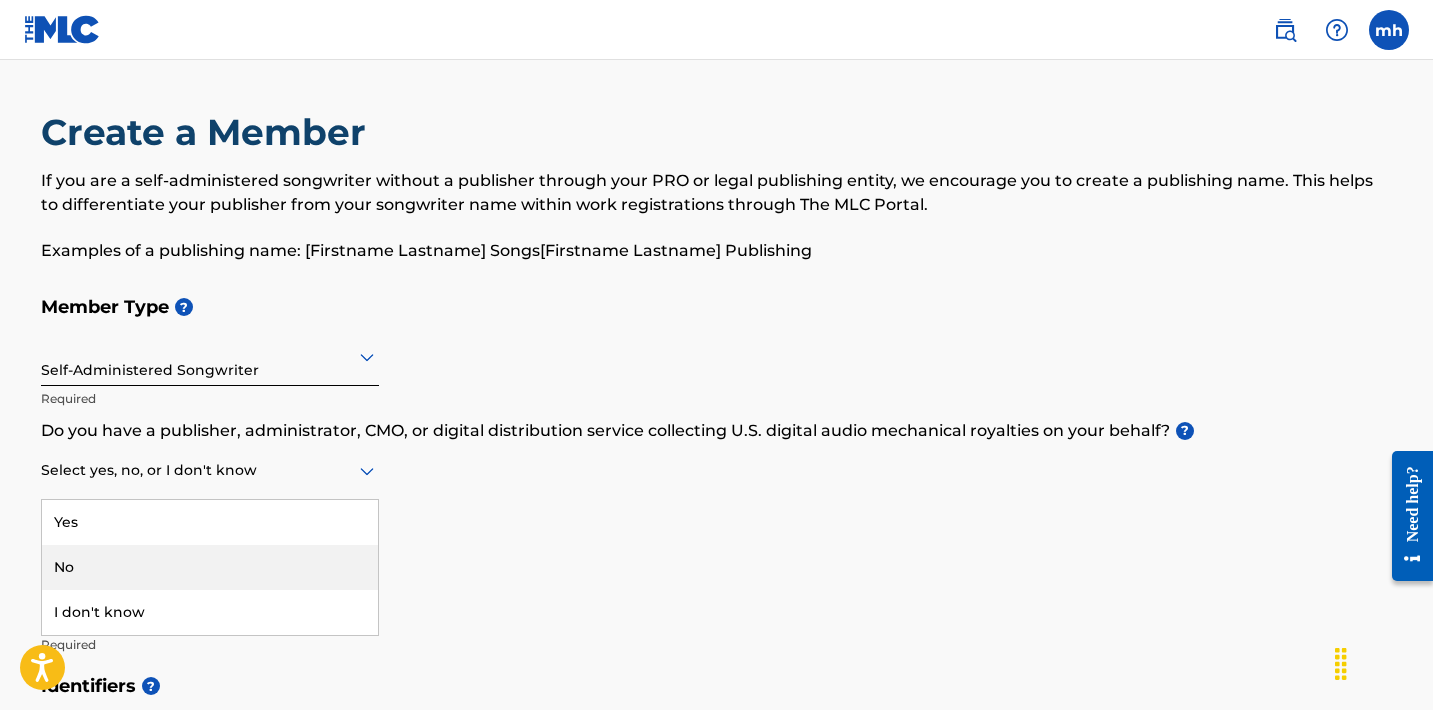 click on "No" at bounding box center (210, 567) 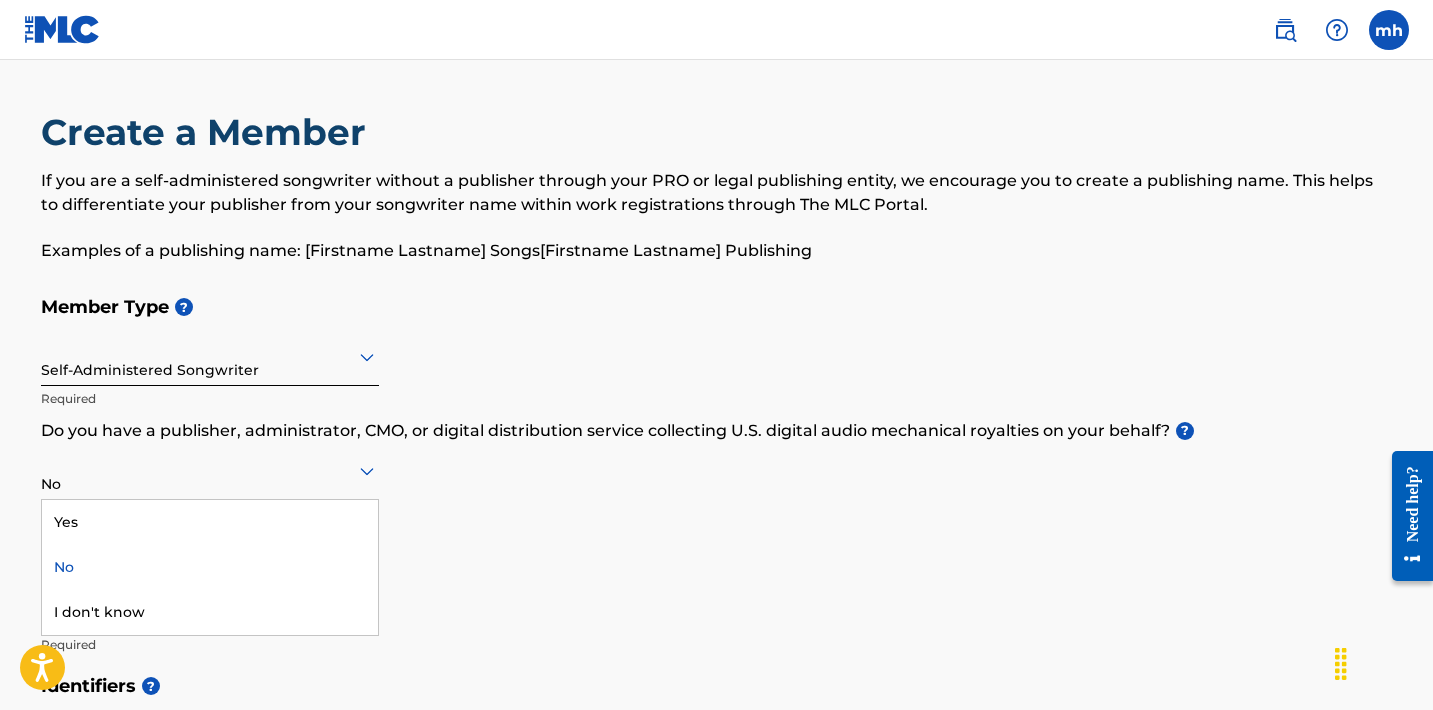 click 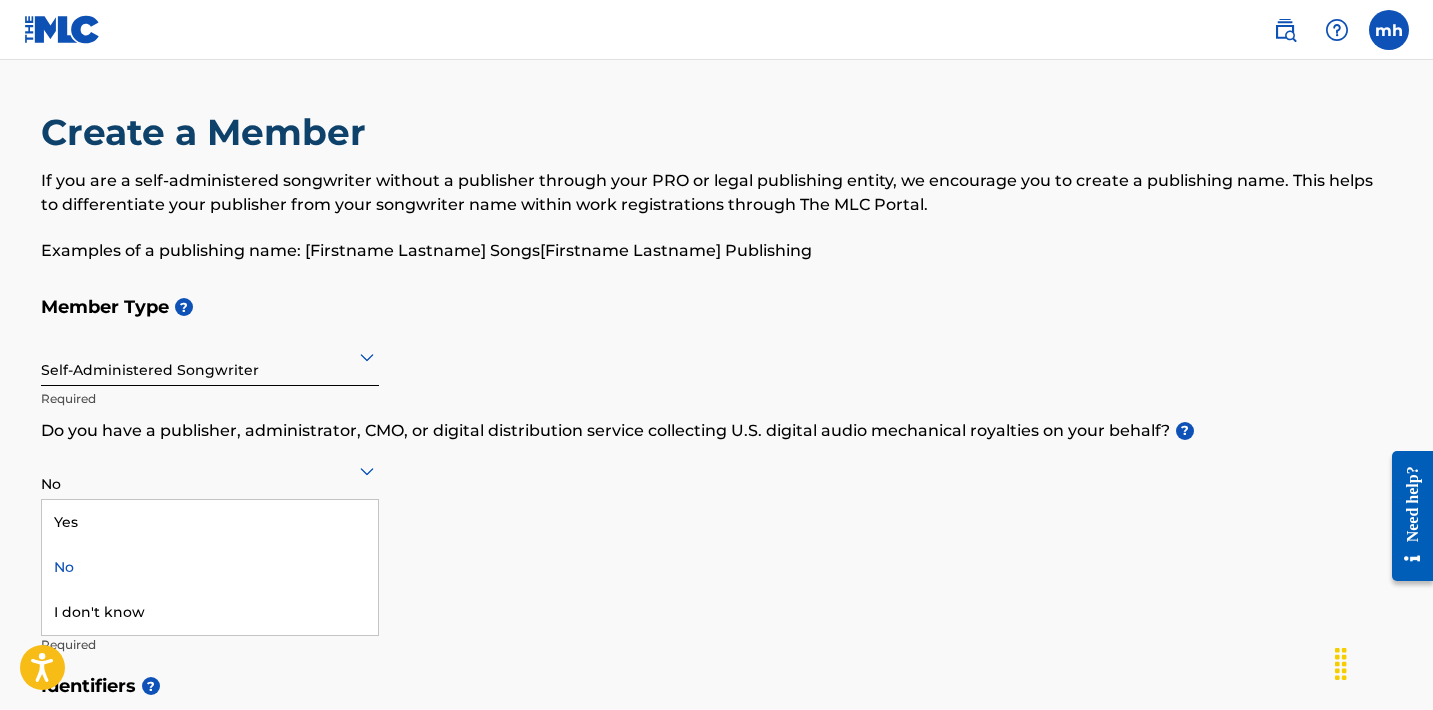 click on "No" at bounding box center [210, 567] 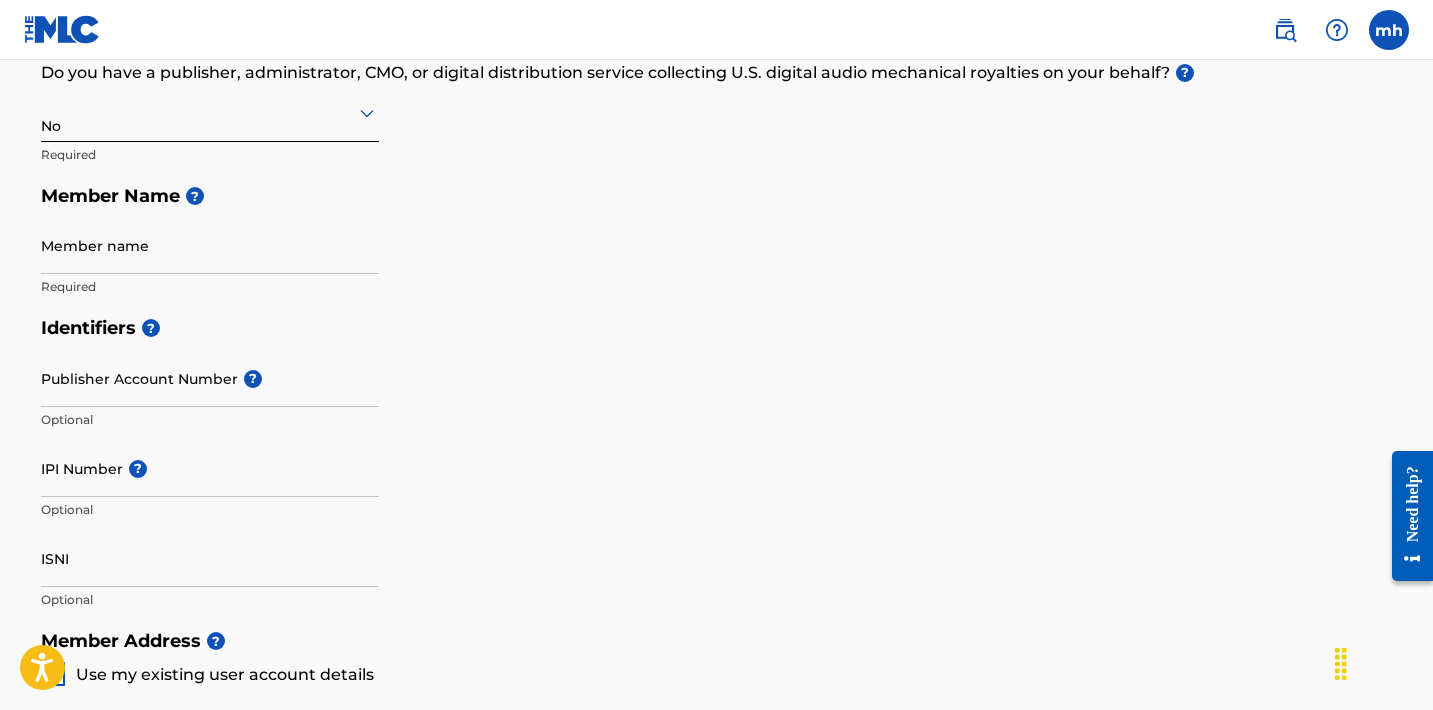 scroll, scrollTop: 360, scrollLeft: 0, axis: vertical 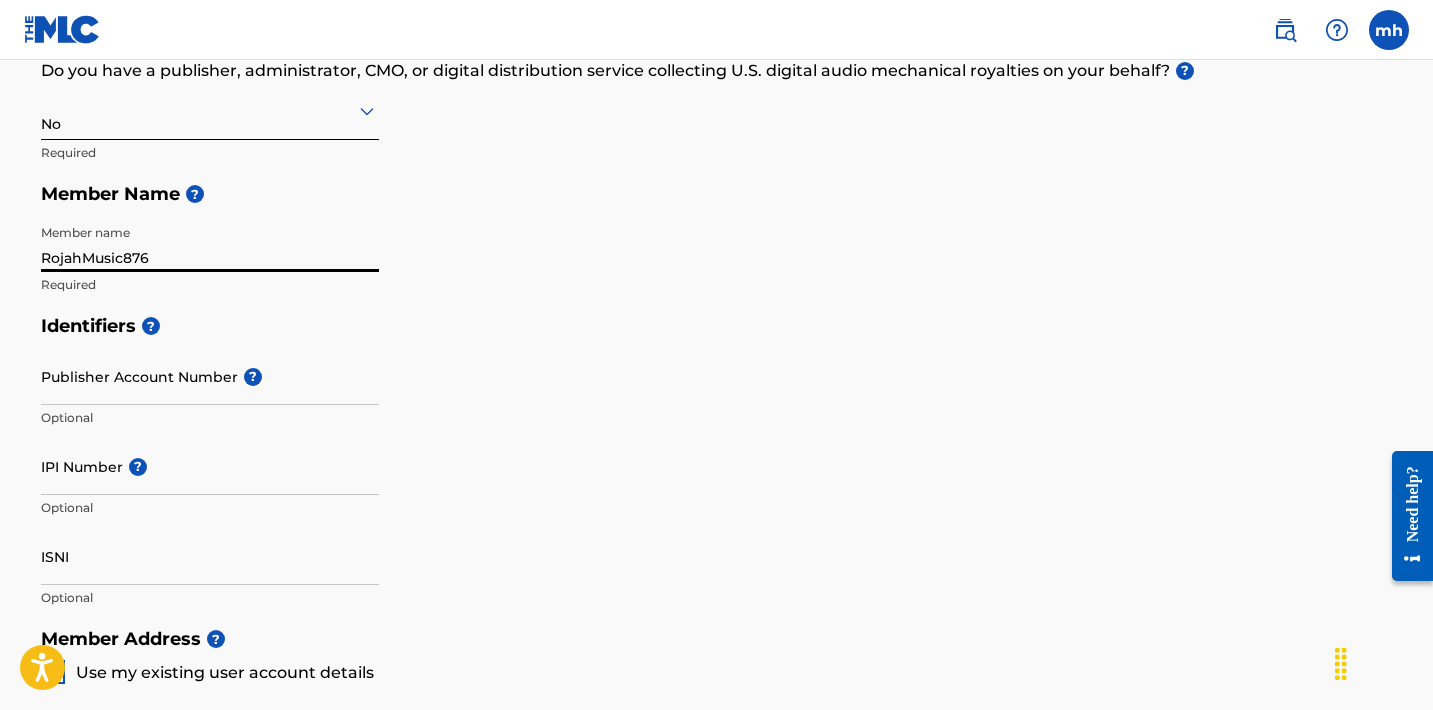 click on "Identifiers ? Publisher Account Number ? Optional IPI Number ? Optional ISNI Optional" at bounding box center [717, 461] 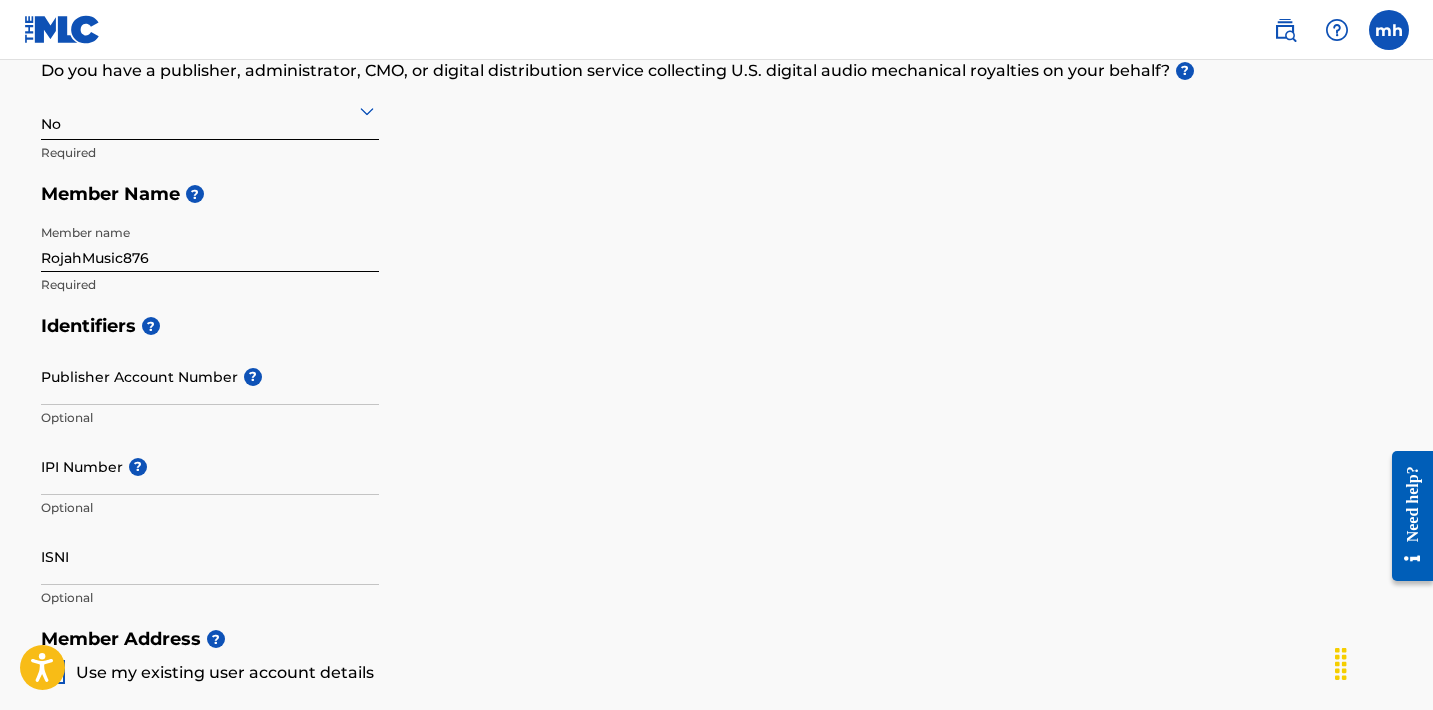 scroll, scrollTop: 396, scrollLeft: 0, axis: vertical 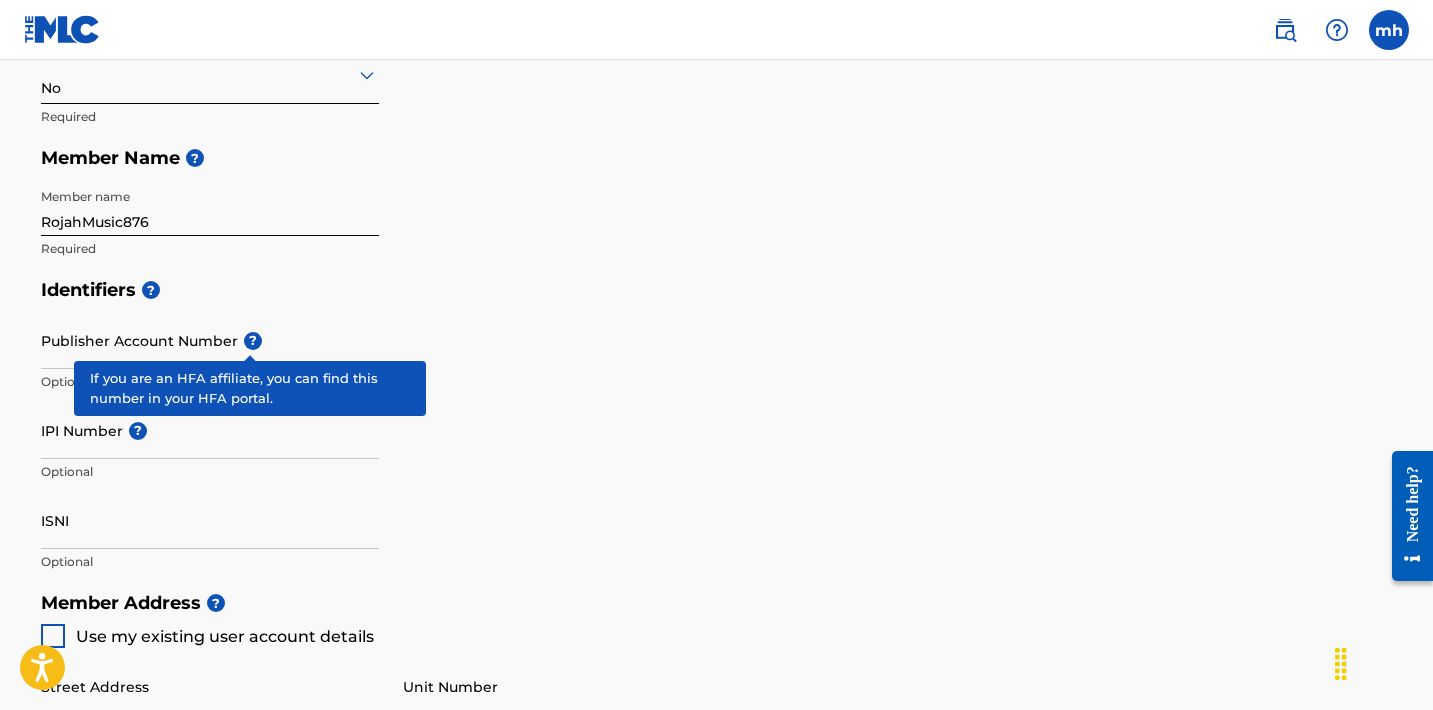 click on "?" at bounding box center (253, 341) 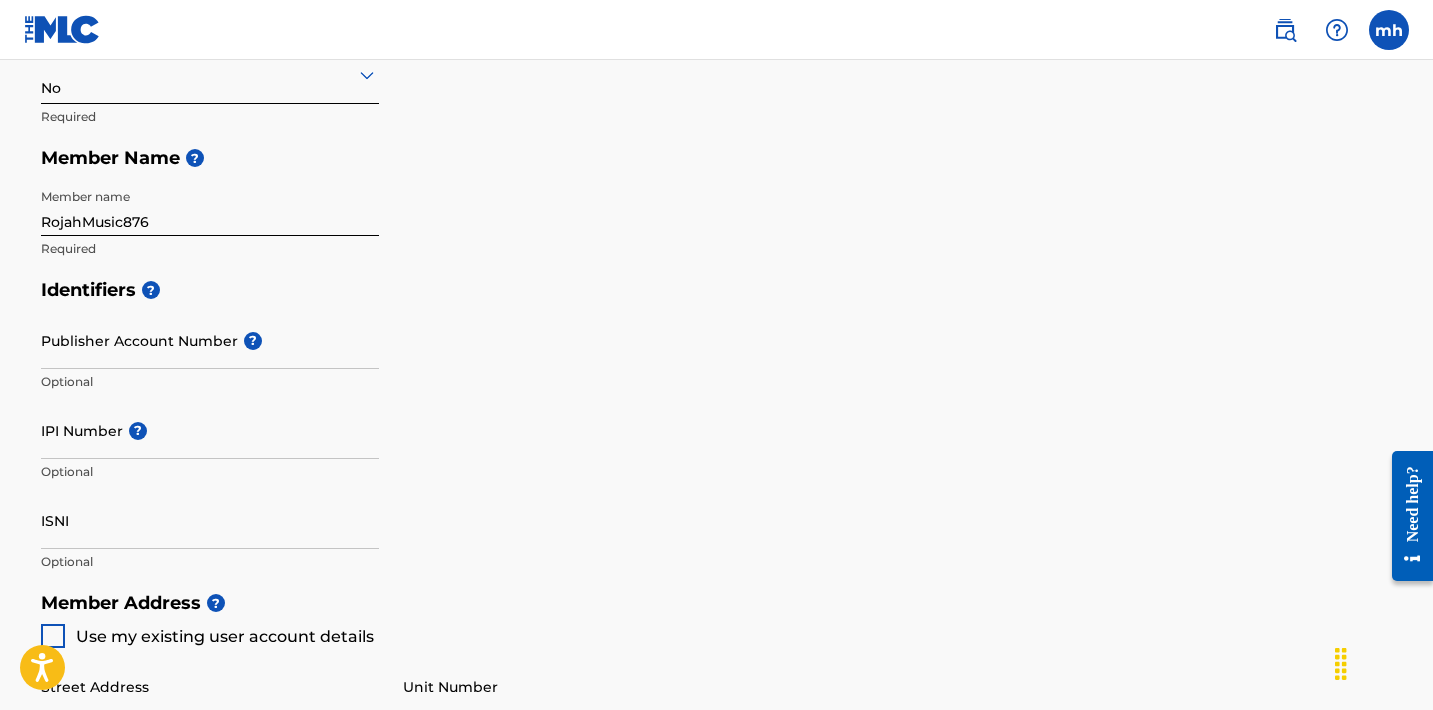 click on "Identifiers ? Publisher Account Number ? Optional IPI Number ? Optional ISNI Optional" at bounding box center [717, 425] 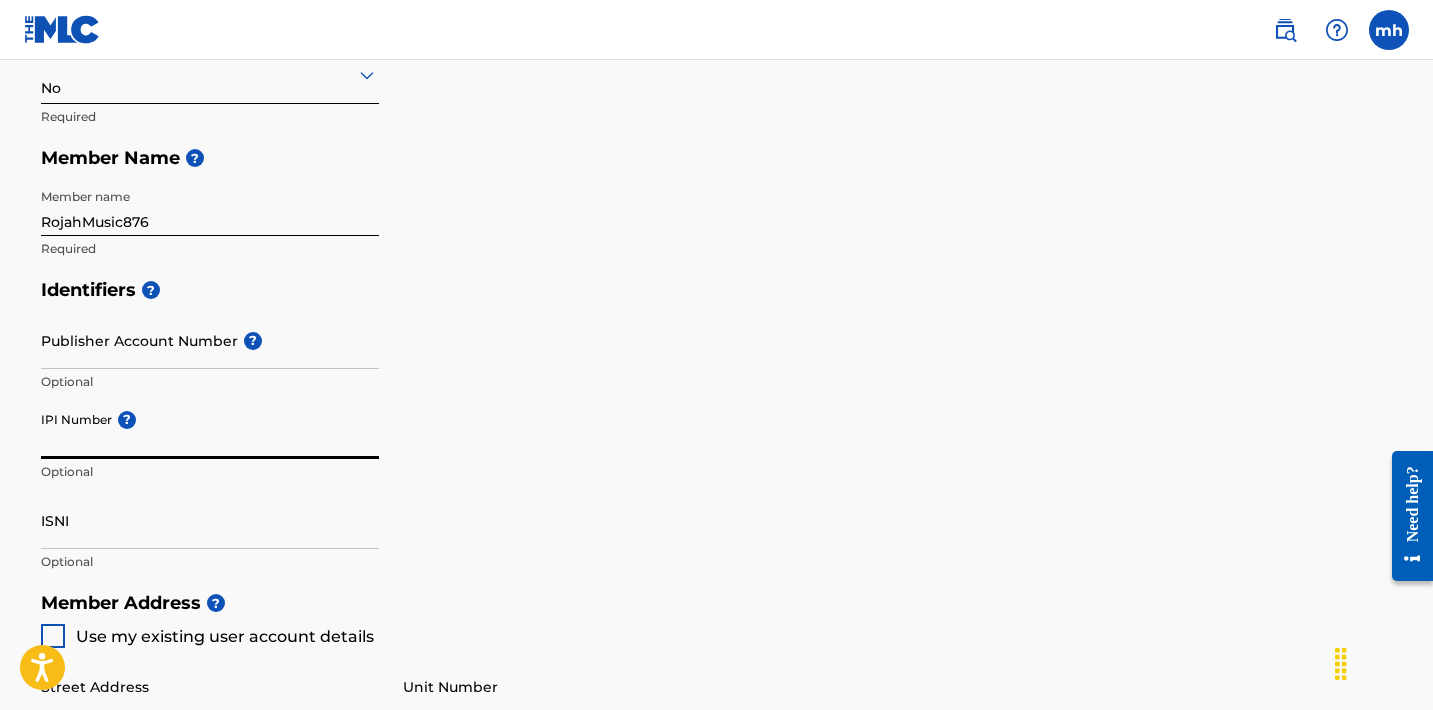 click on "IPI Number ?" at bounding box center [210, 430] 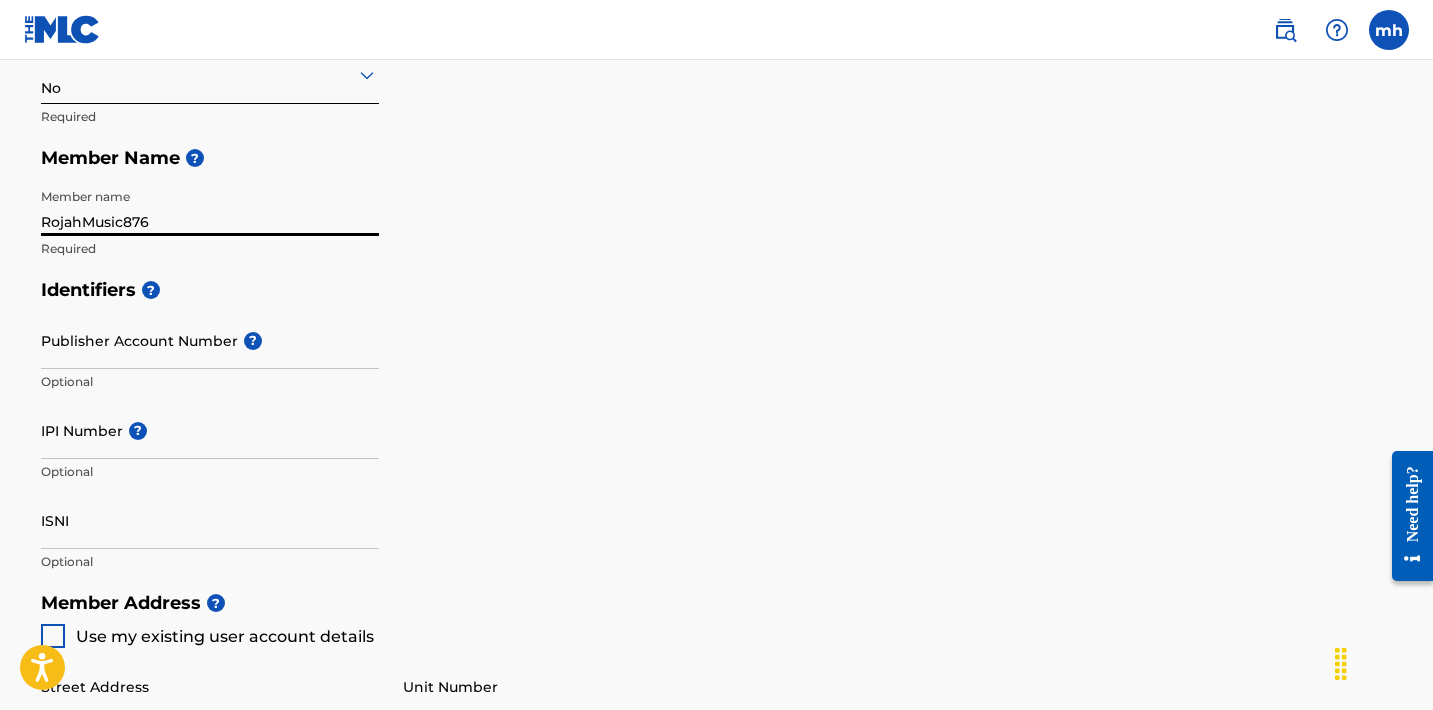 click on "RojahMusic876" at bounding box center (210, 207) 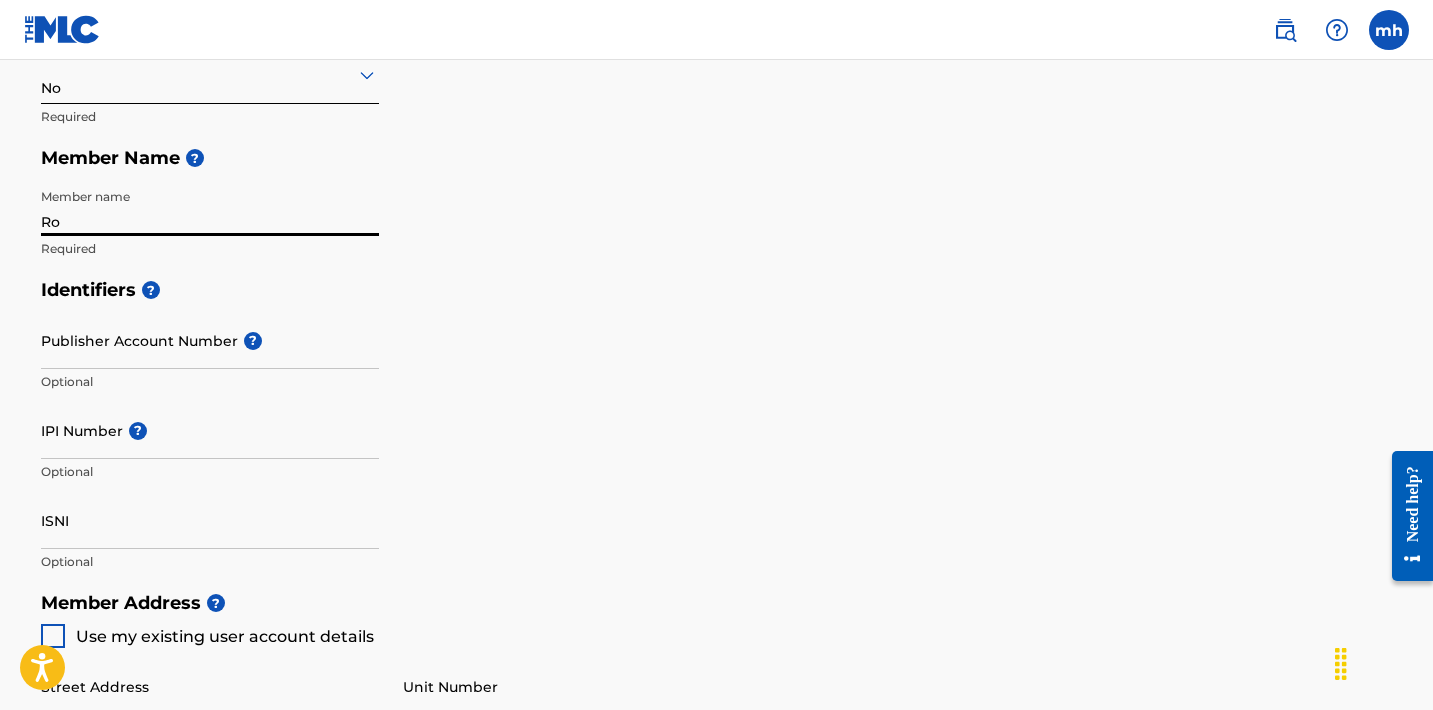 type on "R" 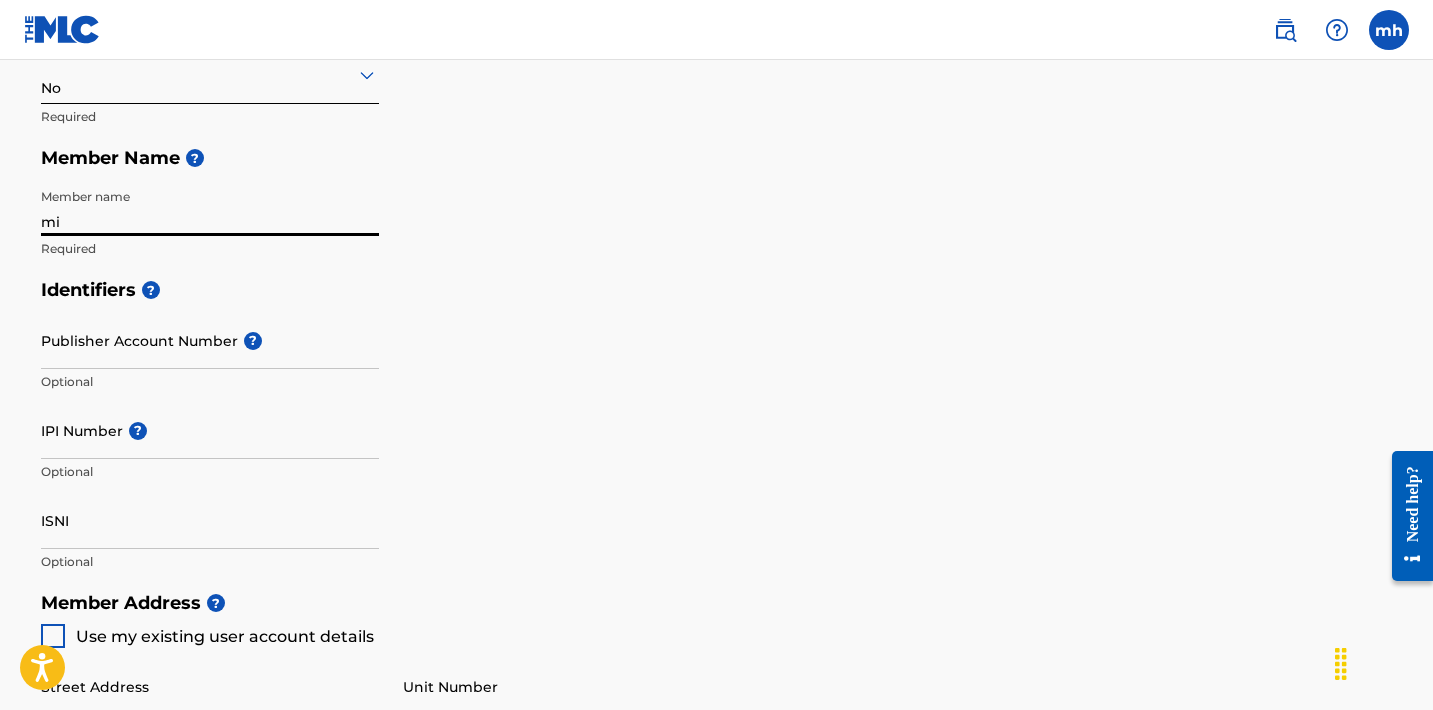 type on "m" 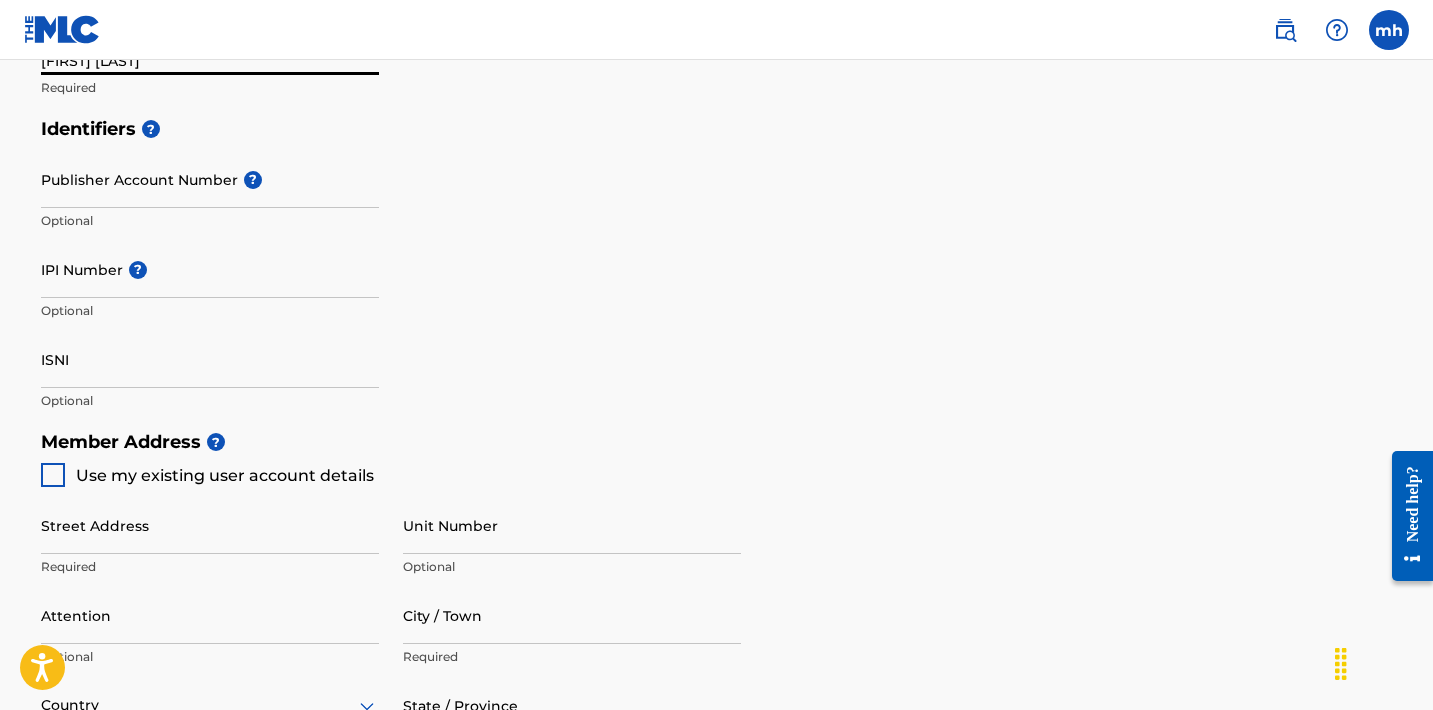 scroll, scrollTop: 560, scrollLeft: 0, axis: vertical 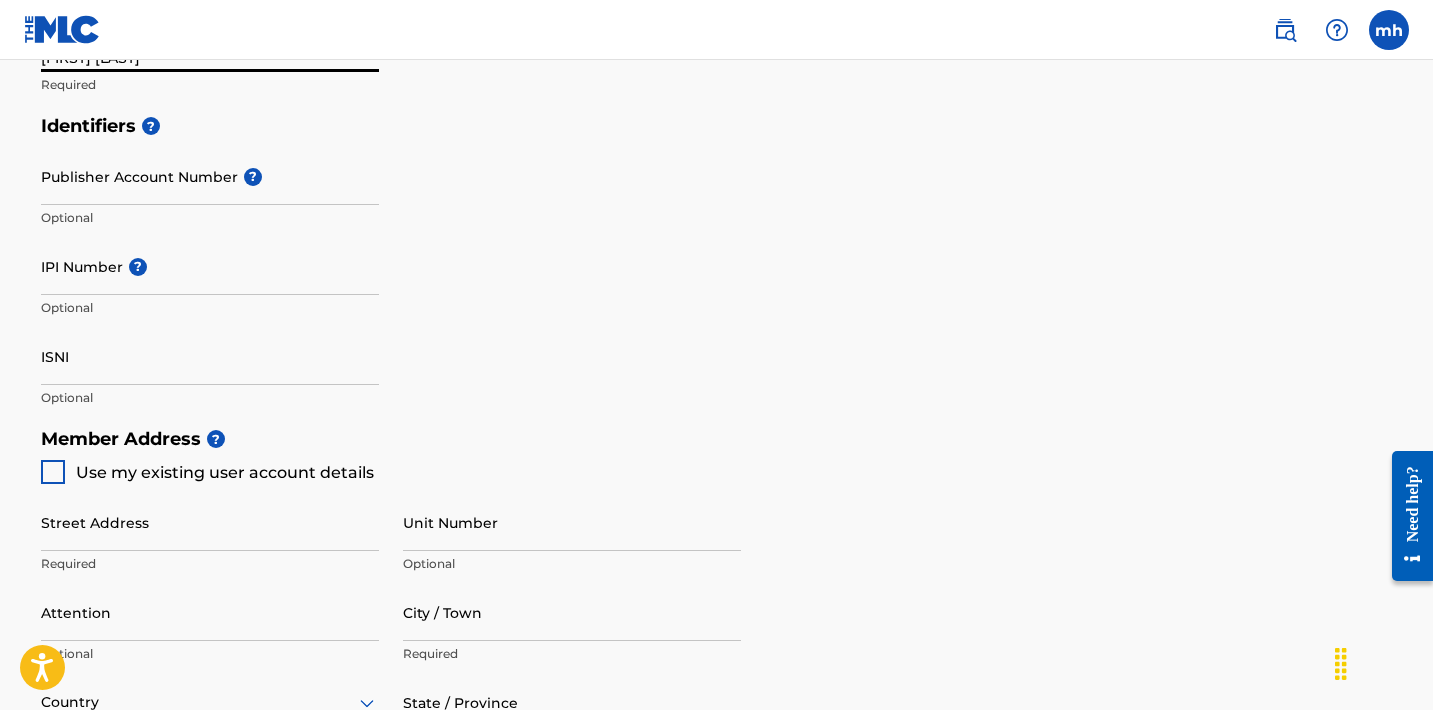 type on "[FIRST] [LAST]" 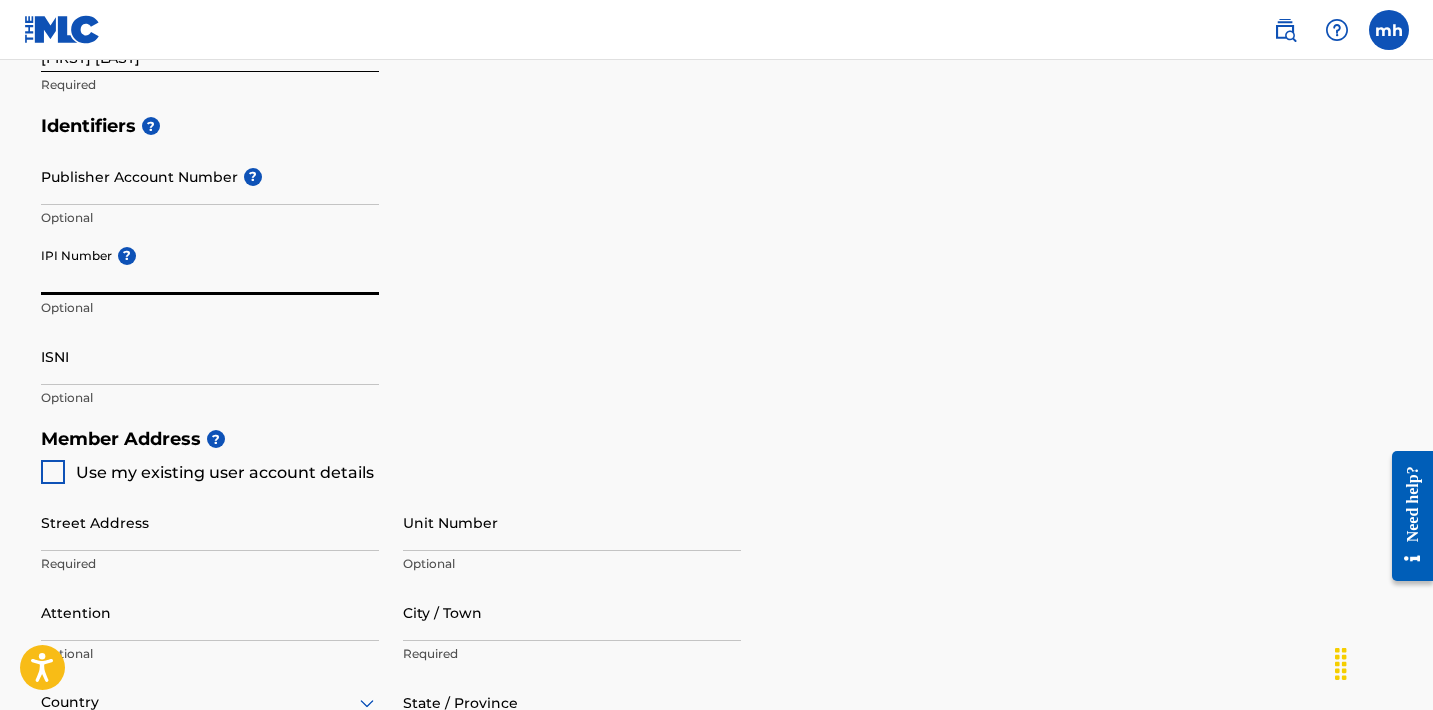 click on "IPI Number ?" at bounding box center [210, 266] 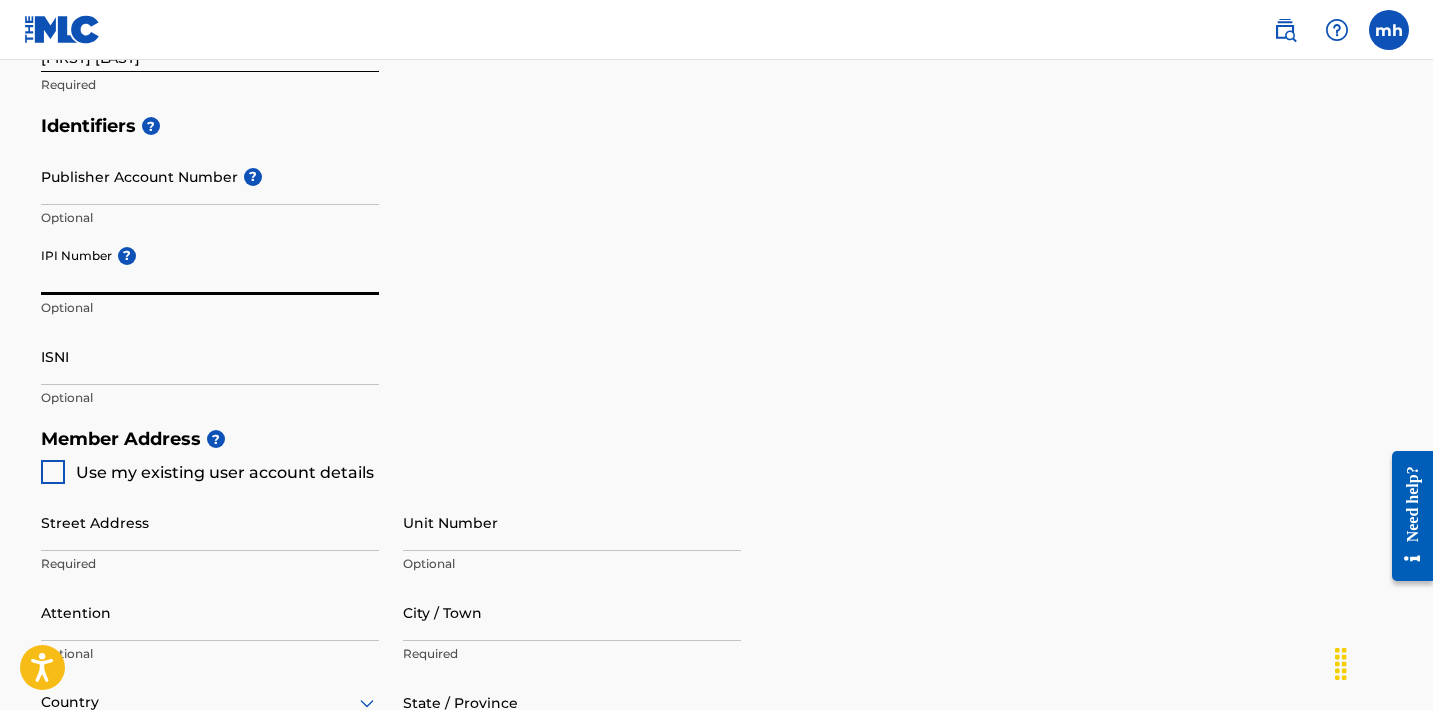 paste on "[NUMBER]" 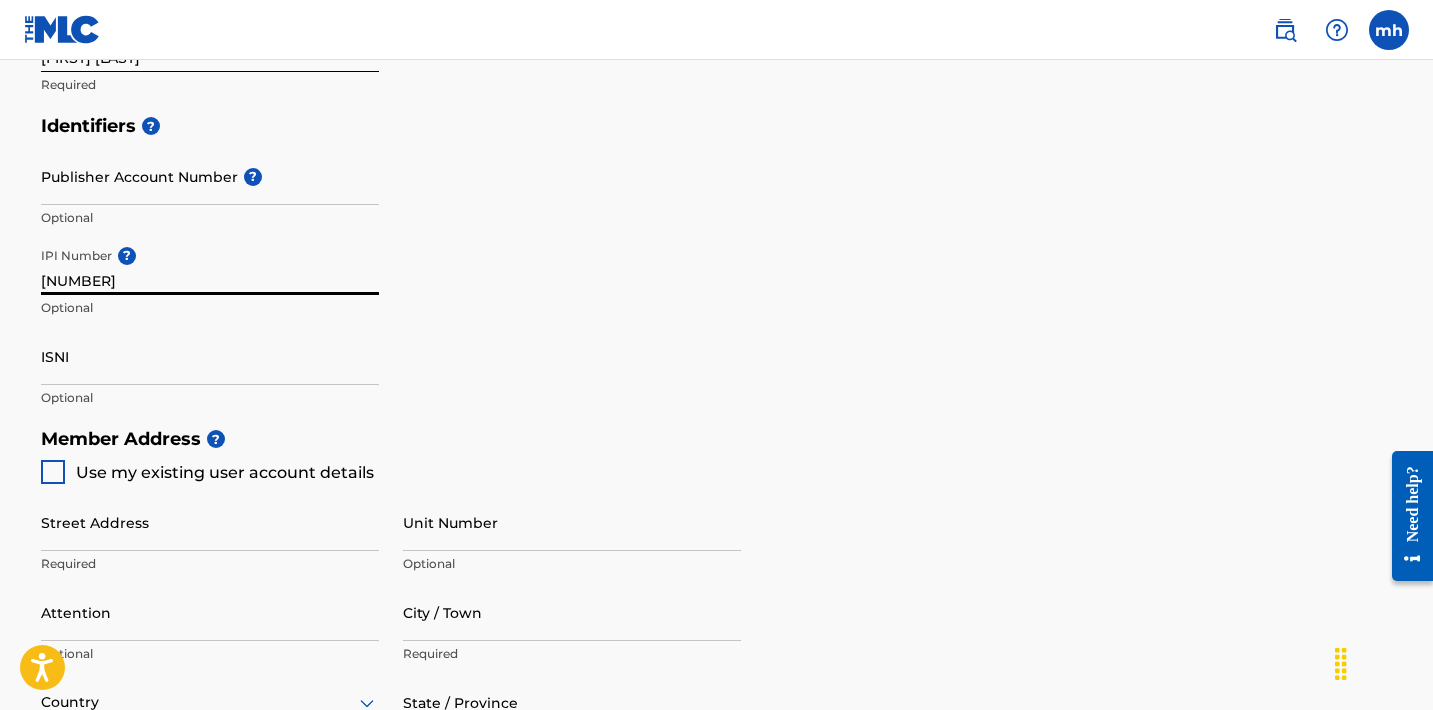 type on "[NUMBER]" 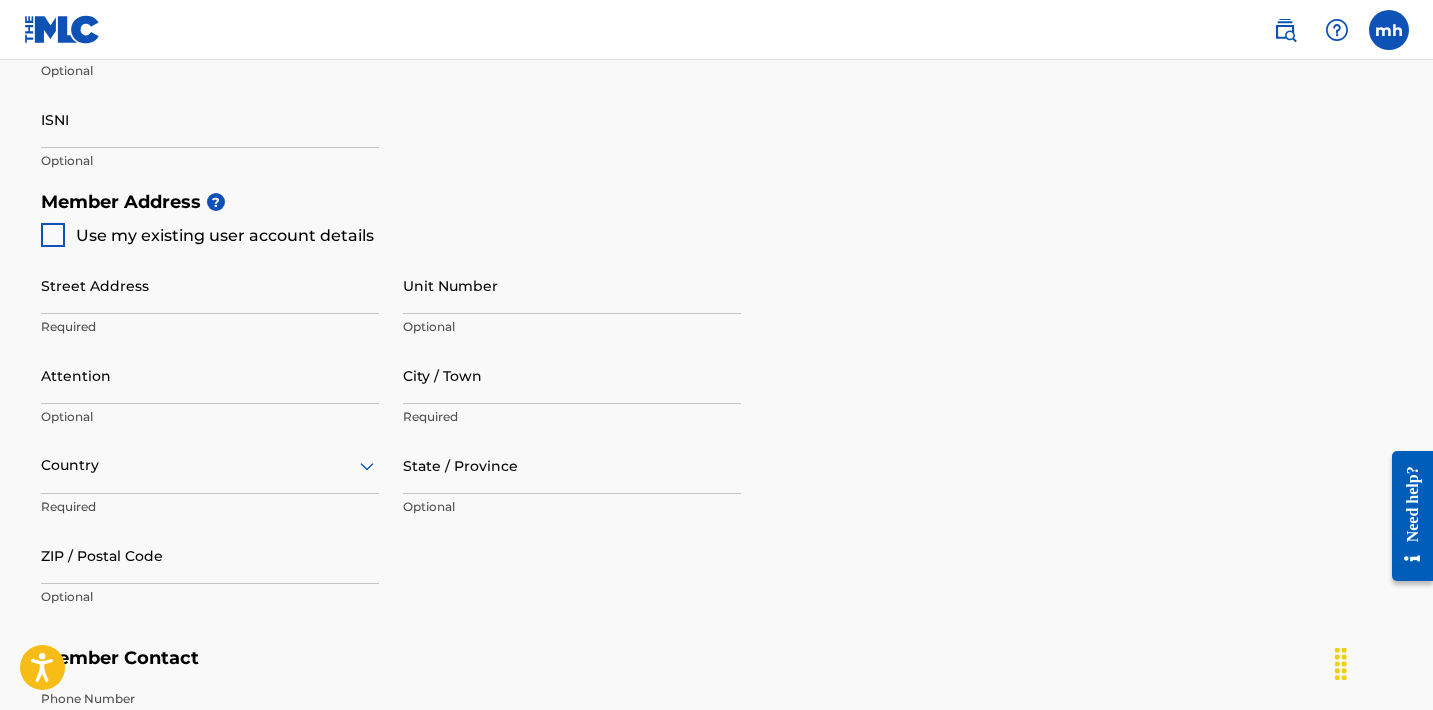 scroll, scrollTop: 799, scrollLeft: 0, axis: vertical 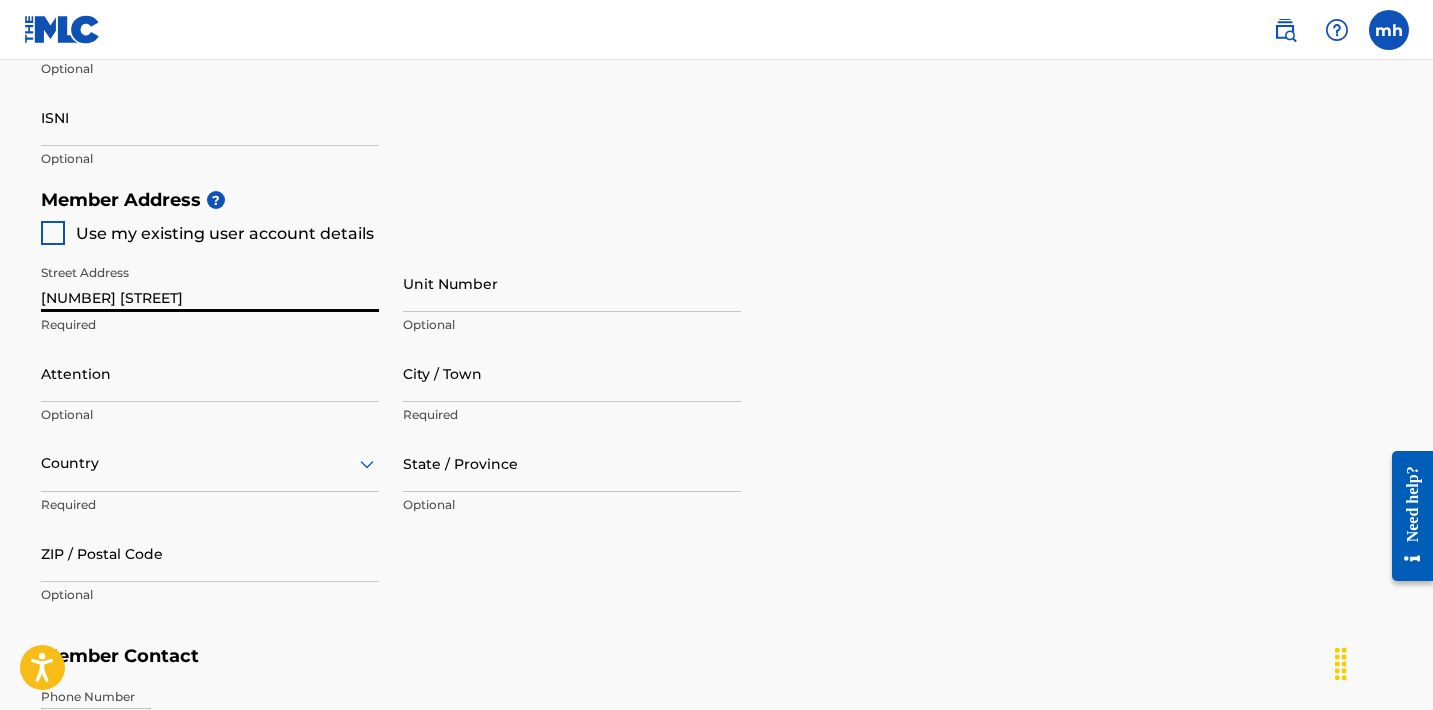 type on "[NUMBER] [STREET]" 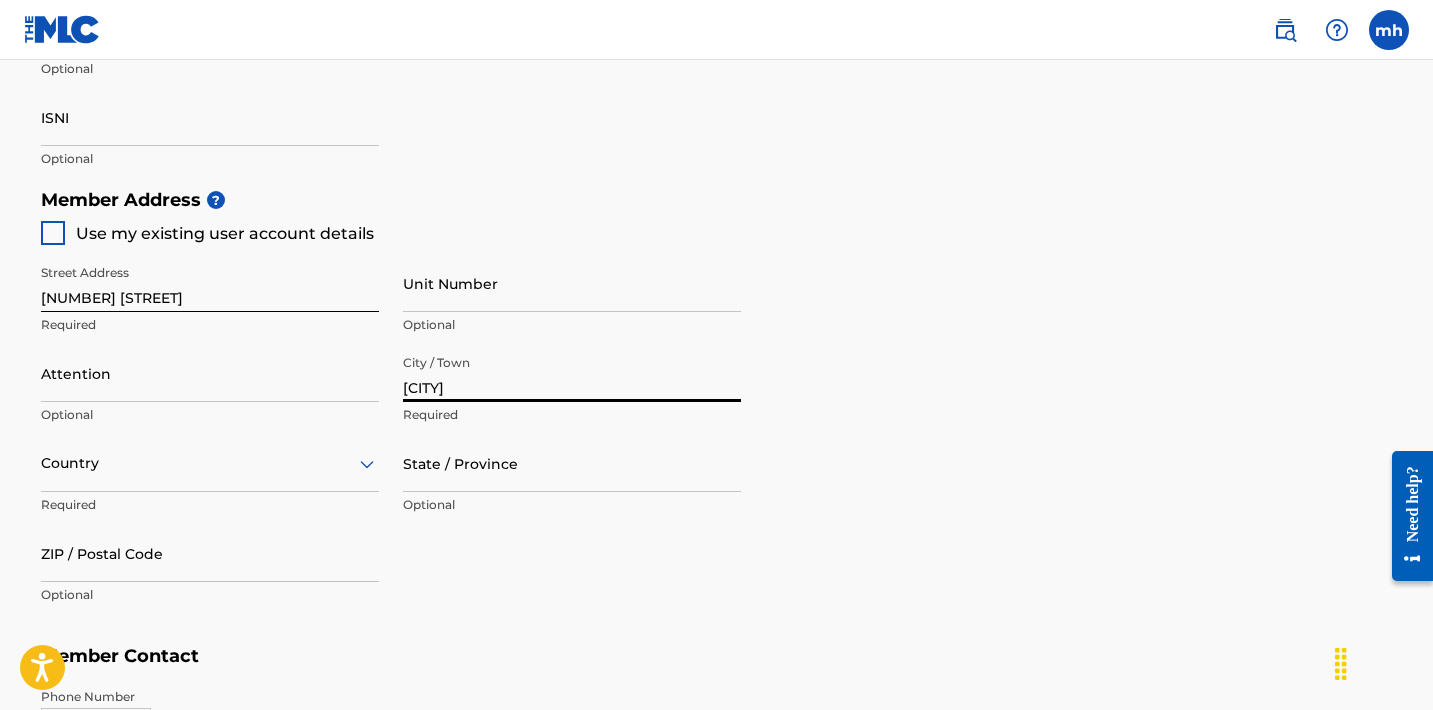 type on "[CITY]" 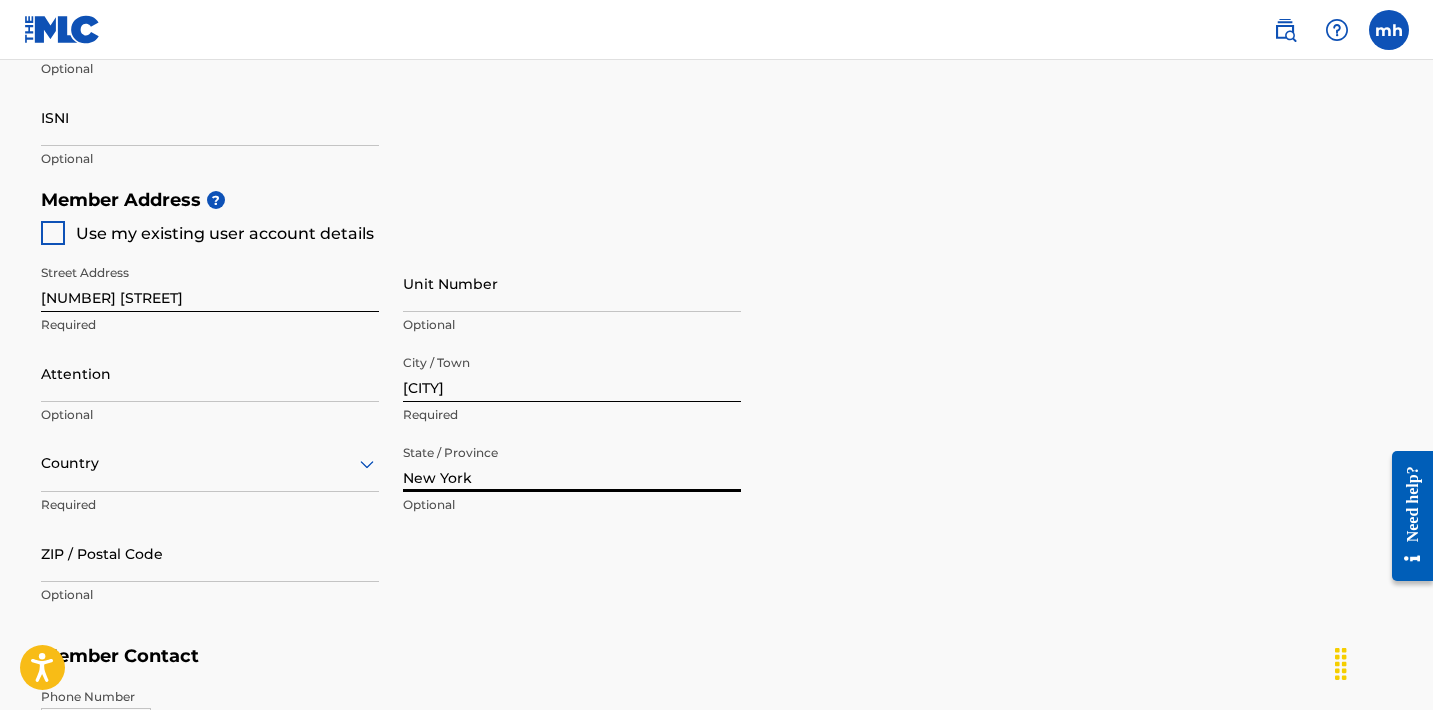 type on "New York" 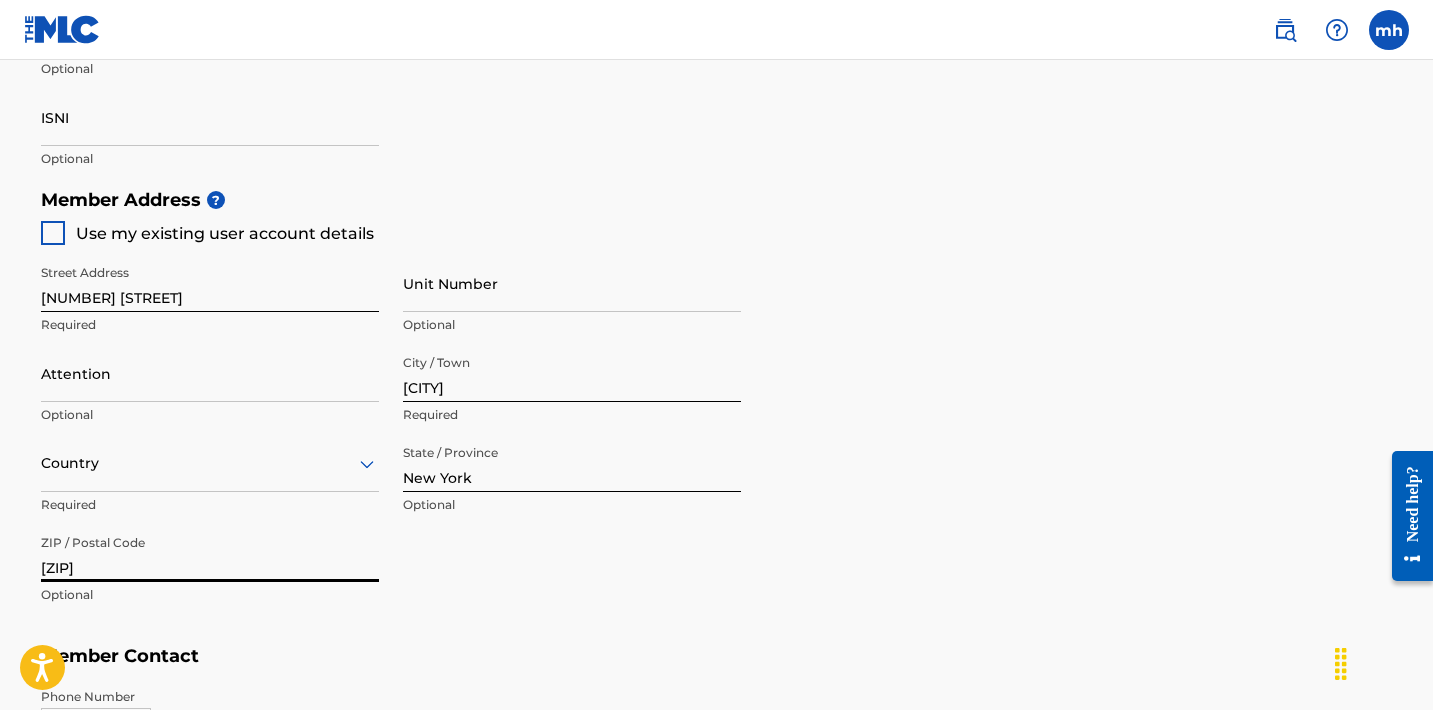 type on "[ZIP]" 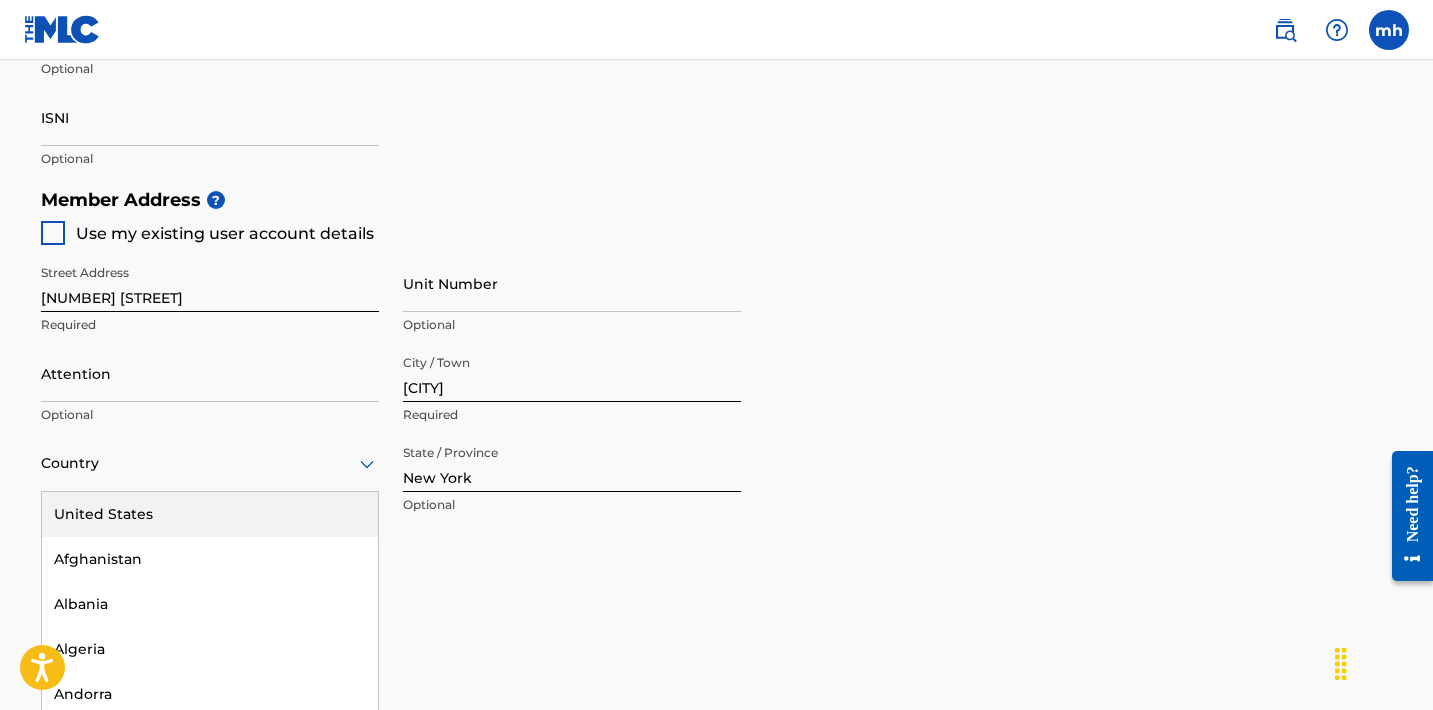 scroll, scrollTop: 880, scrollLeft: 0, axis: vertical 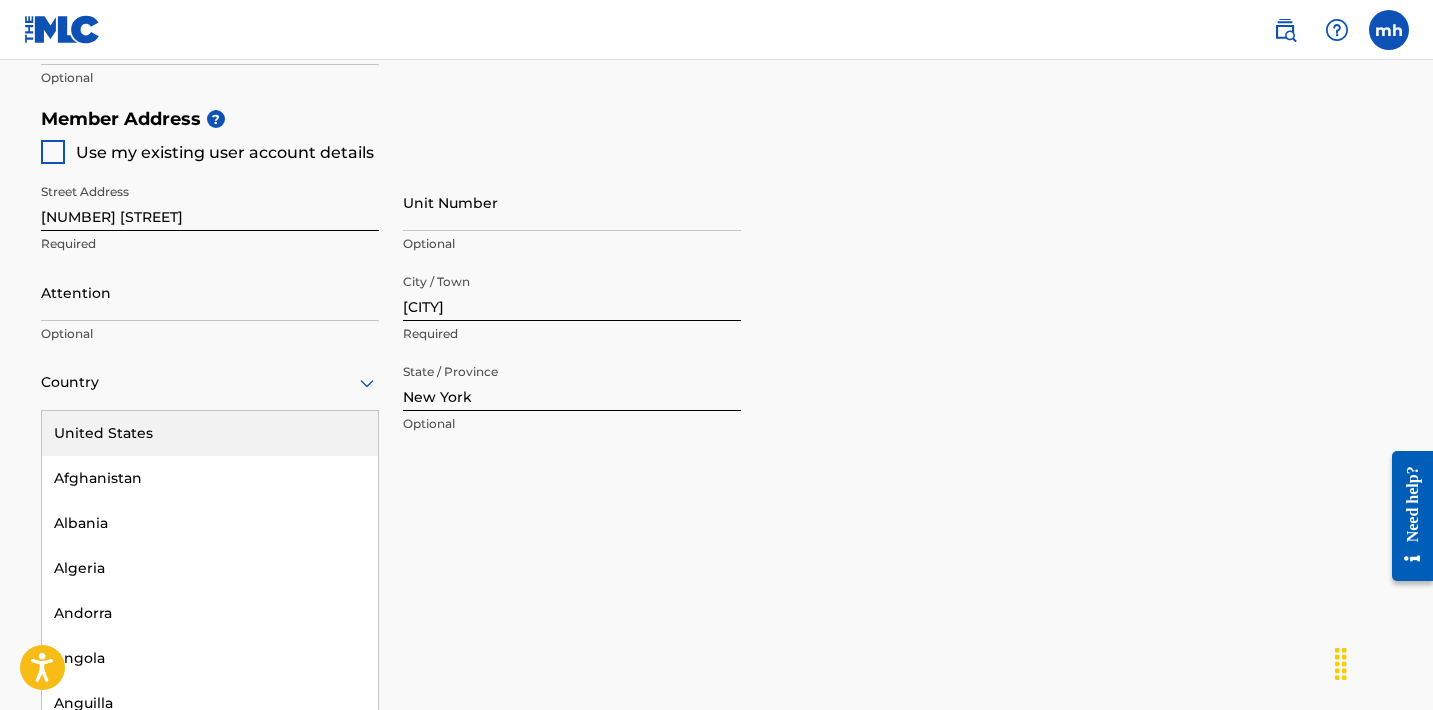 click on "United States, 1 of 223. 223 results available. Use Up and Down to choose options, press Enter to select the currently focused option, press Escape to exit the menu, press Tab to select the option and exit the menu. Country United States Afghanistan Albania Algeria Andorra Angola Anguilla Antigua and Barbuda Argentina Armenia Aruba Australia Austria Azerbaijan Bahamas Bahrain Bangladesh Barbados Belarus Belgium Belize Benin Bermuda Bhutan Bolivia Bosnia and Herzegovina Botswana Brazil Brunei Darussalam Bulgaria Burkina Faso Burundi Cambodia Cameroon Canada Cape Verde Cayman Islands Central African Republic Chad Chile China Colombia Comoros Congo Congo, the Democratic Republic of the Cook Islands Costa Rica Cote D'Ivoire Croatia Cuba Cyprus Czech Republic Denmark Djibouti Dominica Dominican Republic Ecuador Egypt El Salvador Equatorial Guinea Eritrea Estonia Ethiopia Falkland Islands (Malvinas) Faroe Islands Fiji Finland France French Guiana French Polynesia Gabon Gambia Georgia Germany Ghana Gibraltar Greece" at bounding box center (210, 382) 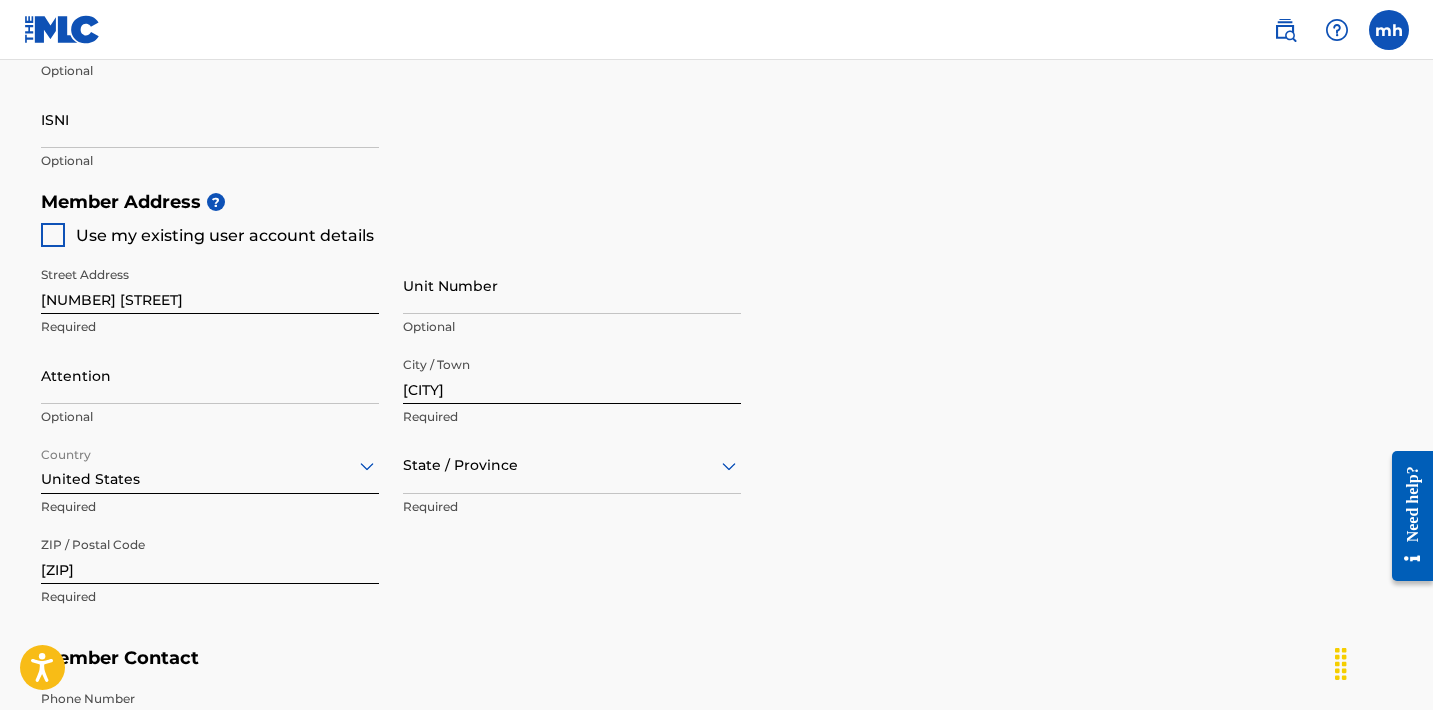 scroll, scrollTop: 800, scrollLeft: 0, axis: vertical 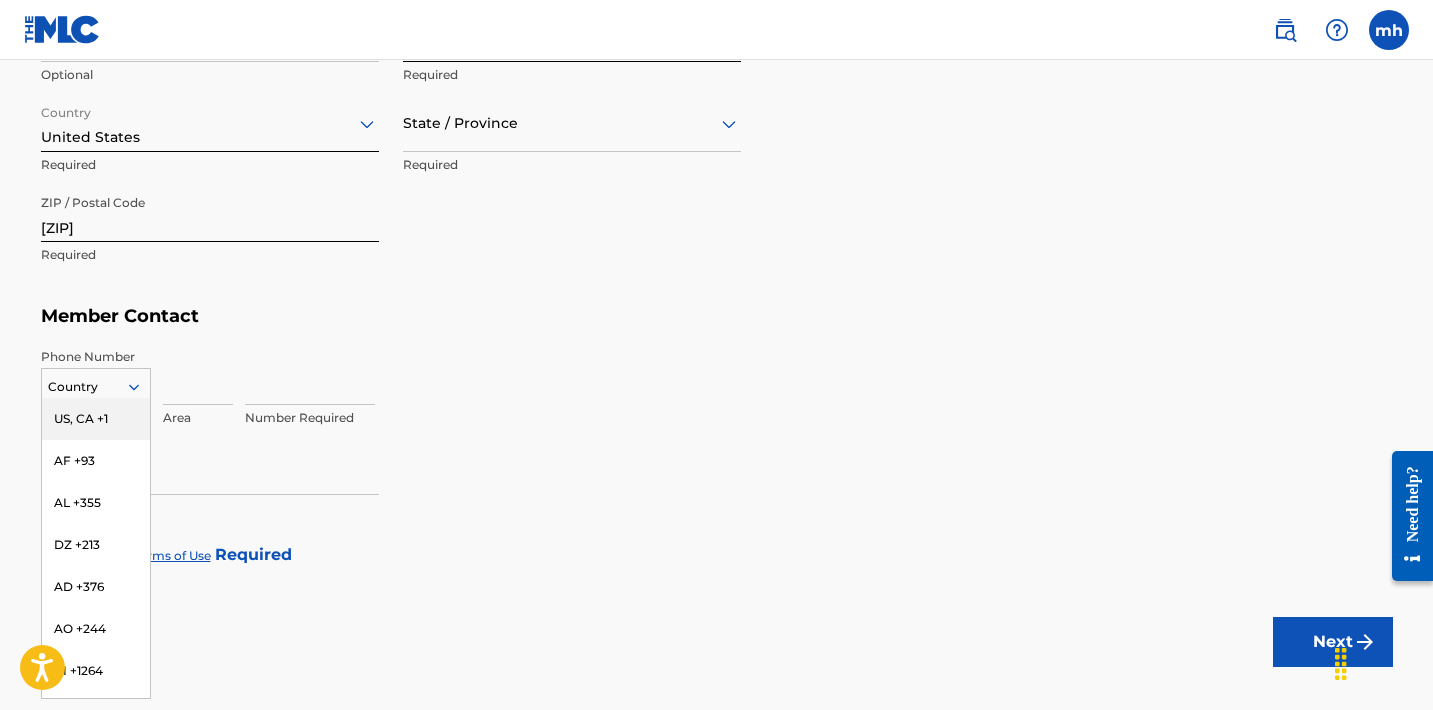 click 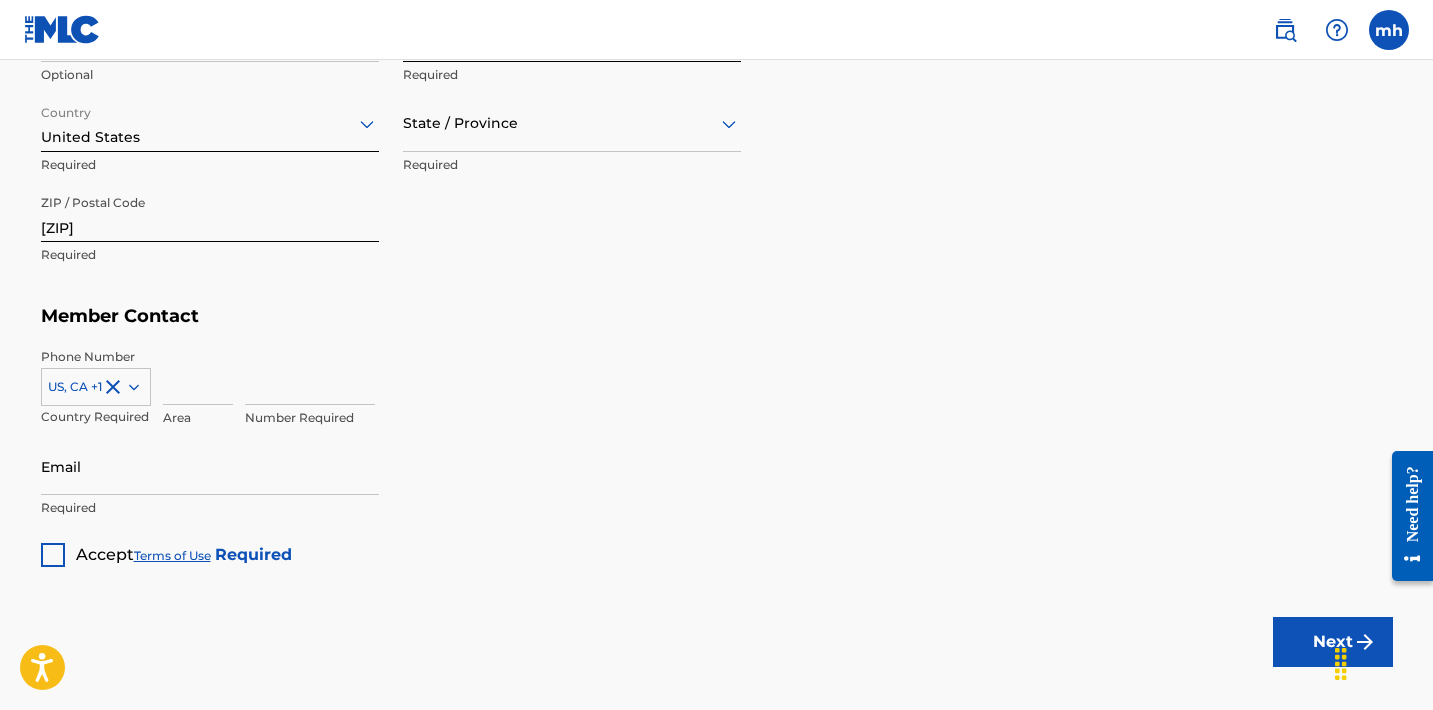 click at bounding box center [198, 376] 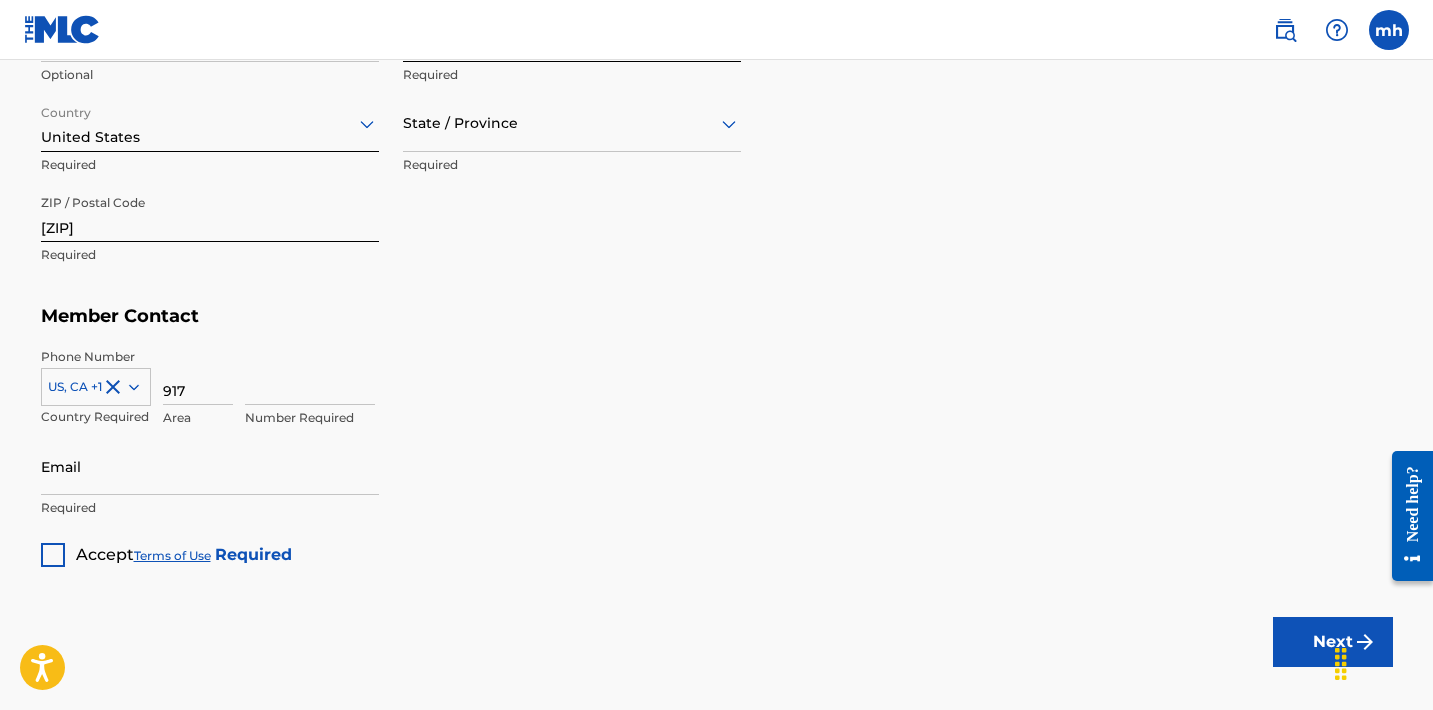 type on "917" 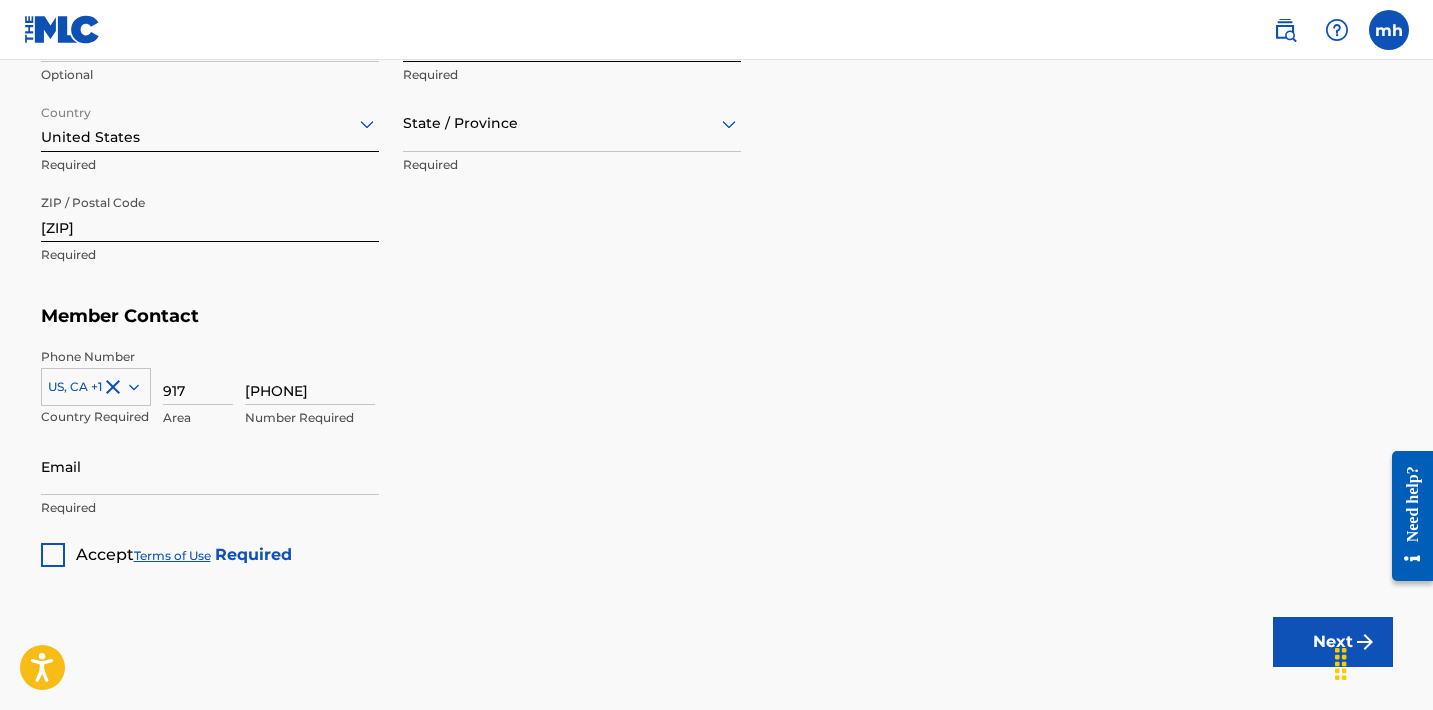 type on "[PHONE]" 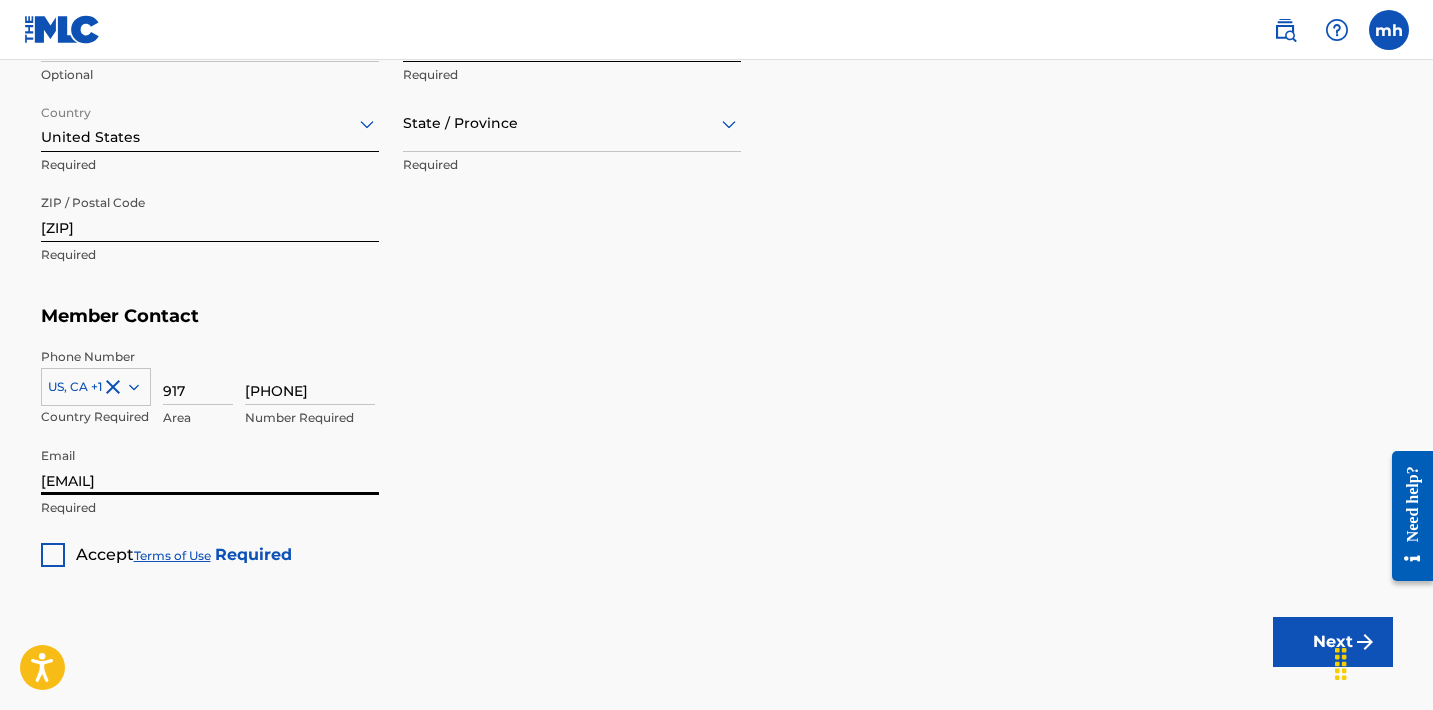type on "[EMAIL]" 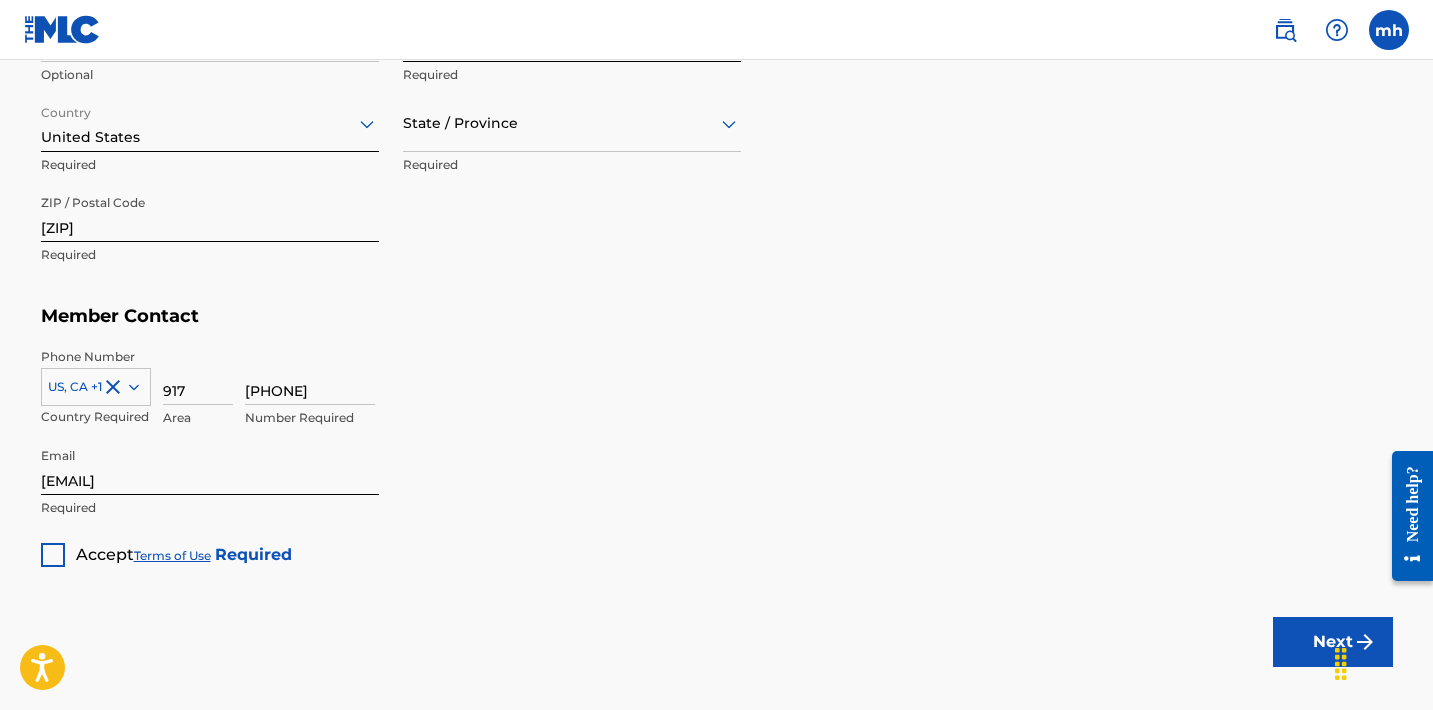 click at bounding box center (53, 555) 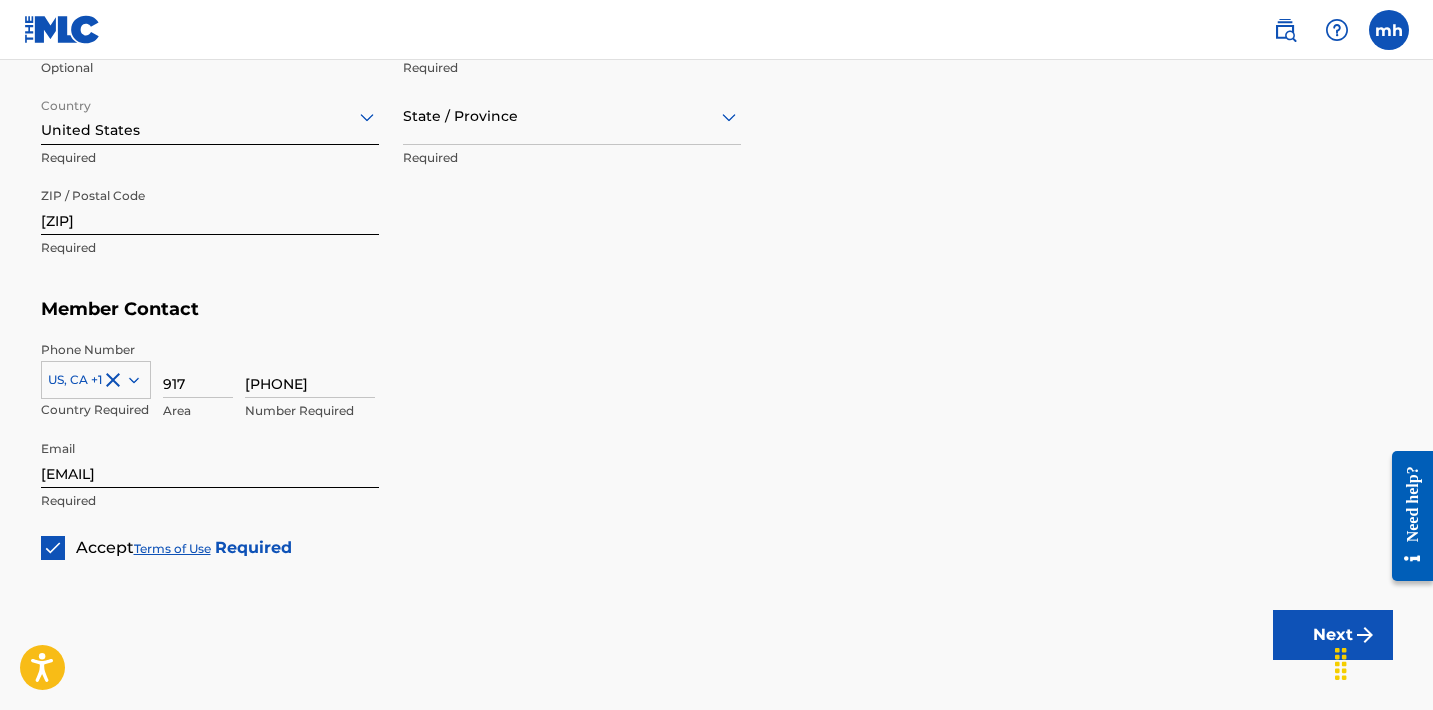 scroll, scrollTop: 1152, scrollLeft: 0, axis: vertical 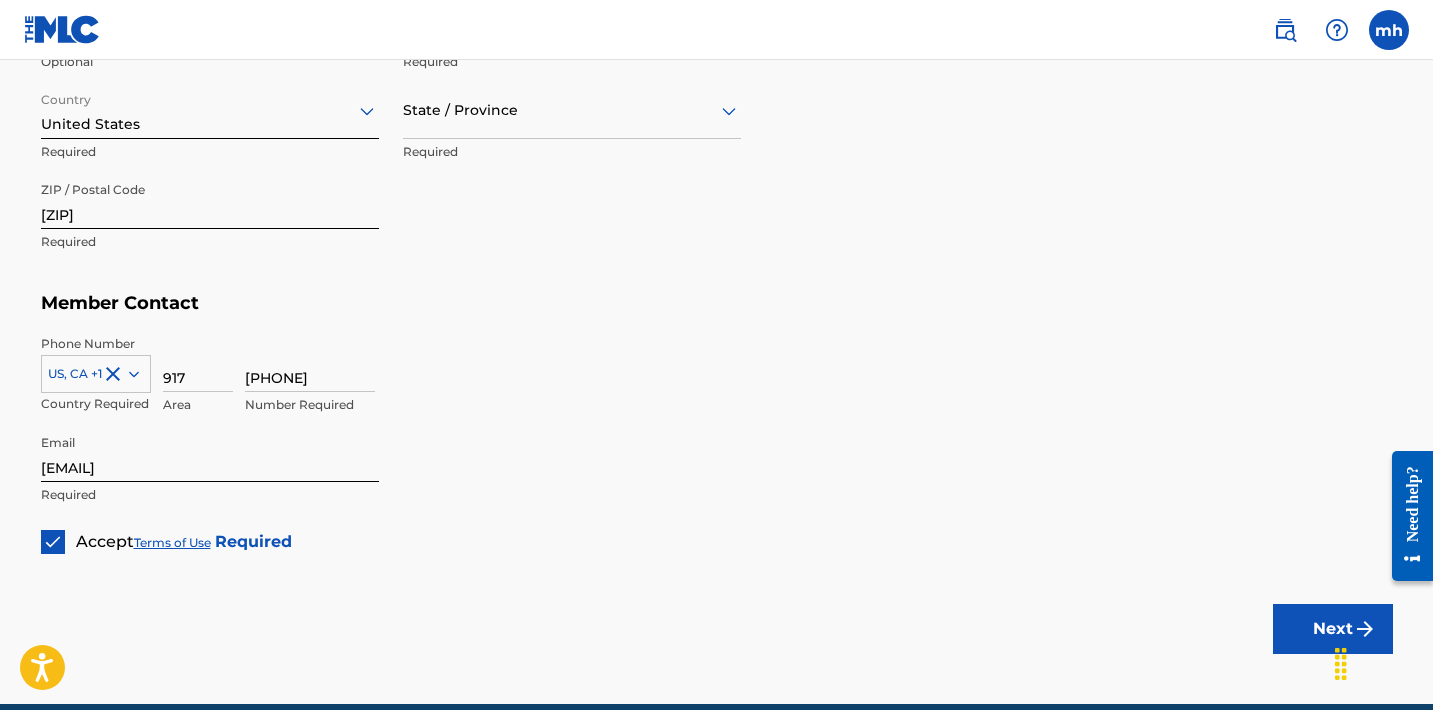 click on "Next" at bounding box center [1333, 629] 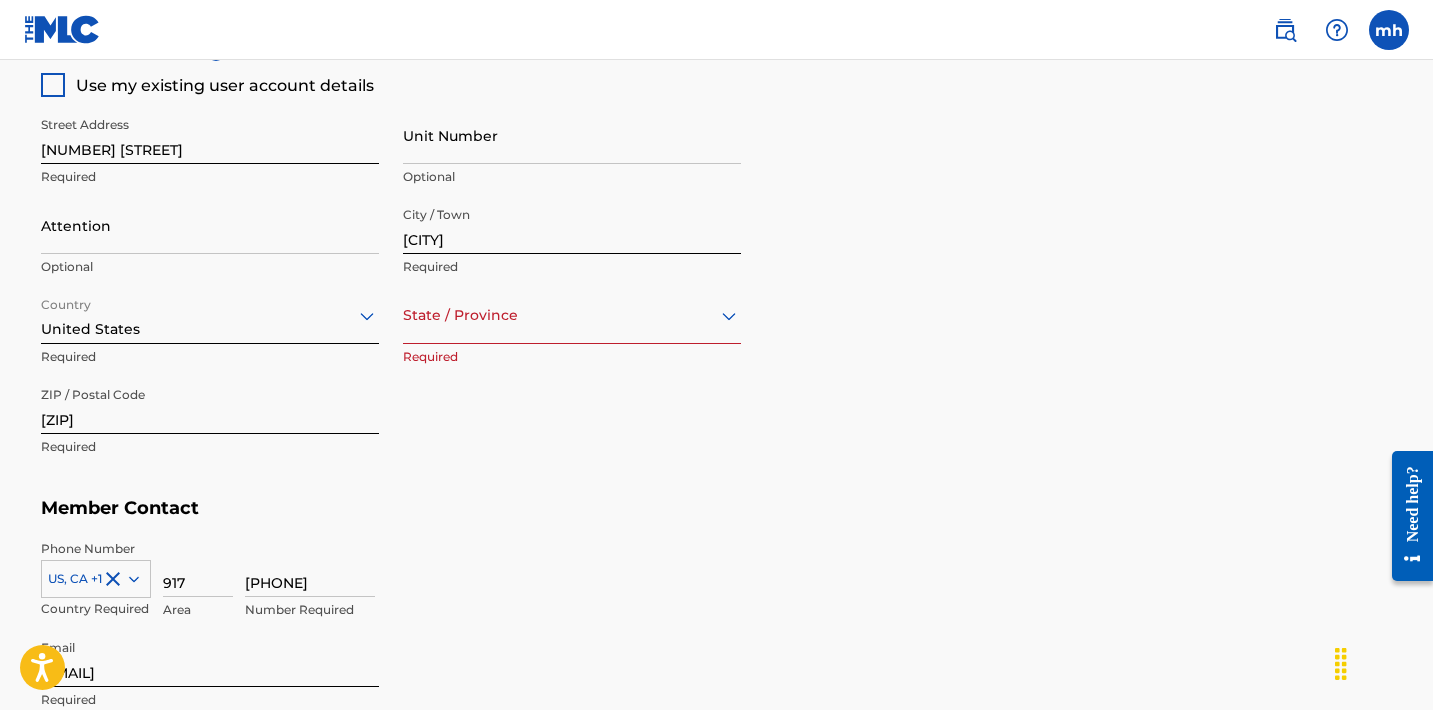 scroll, scrollTop: 924, scrollLeft: 0, axis: vertical 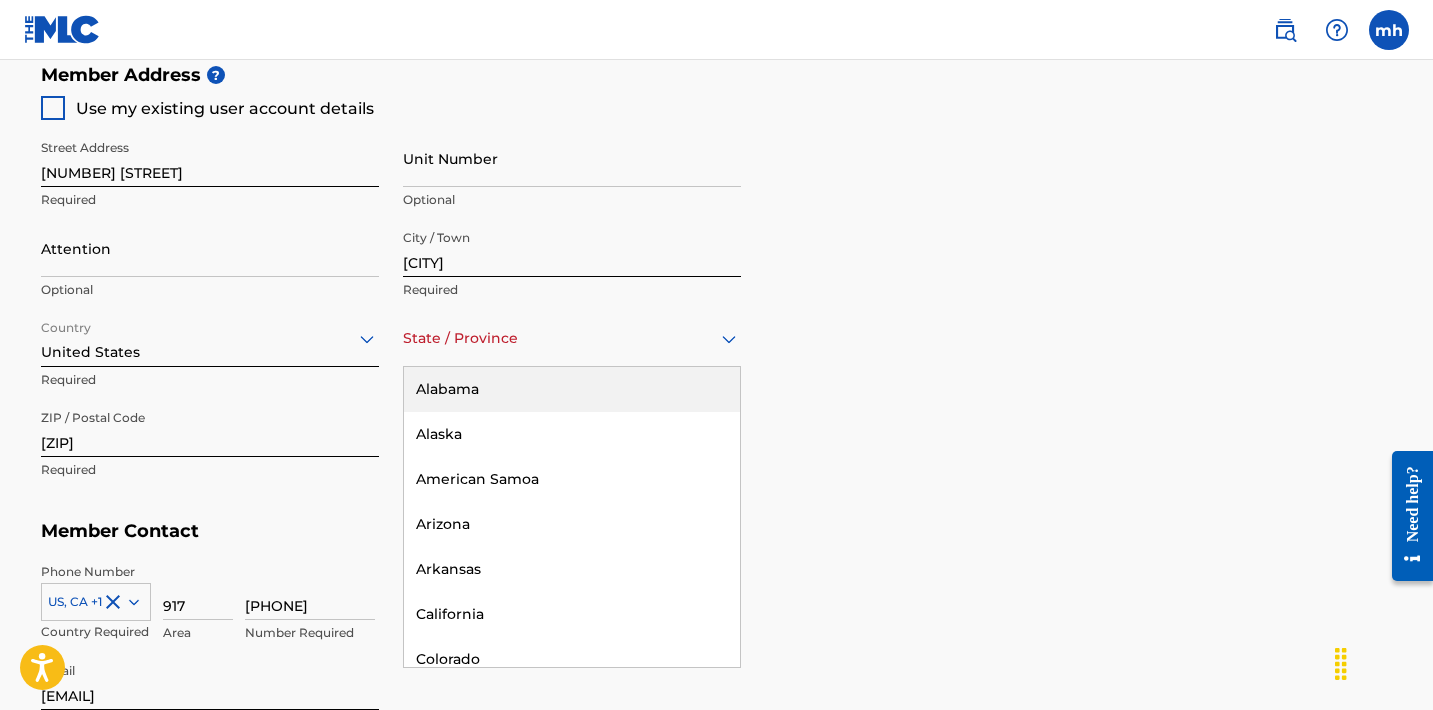 click at bounding box center [572, 338] 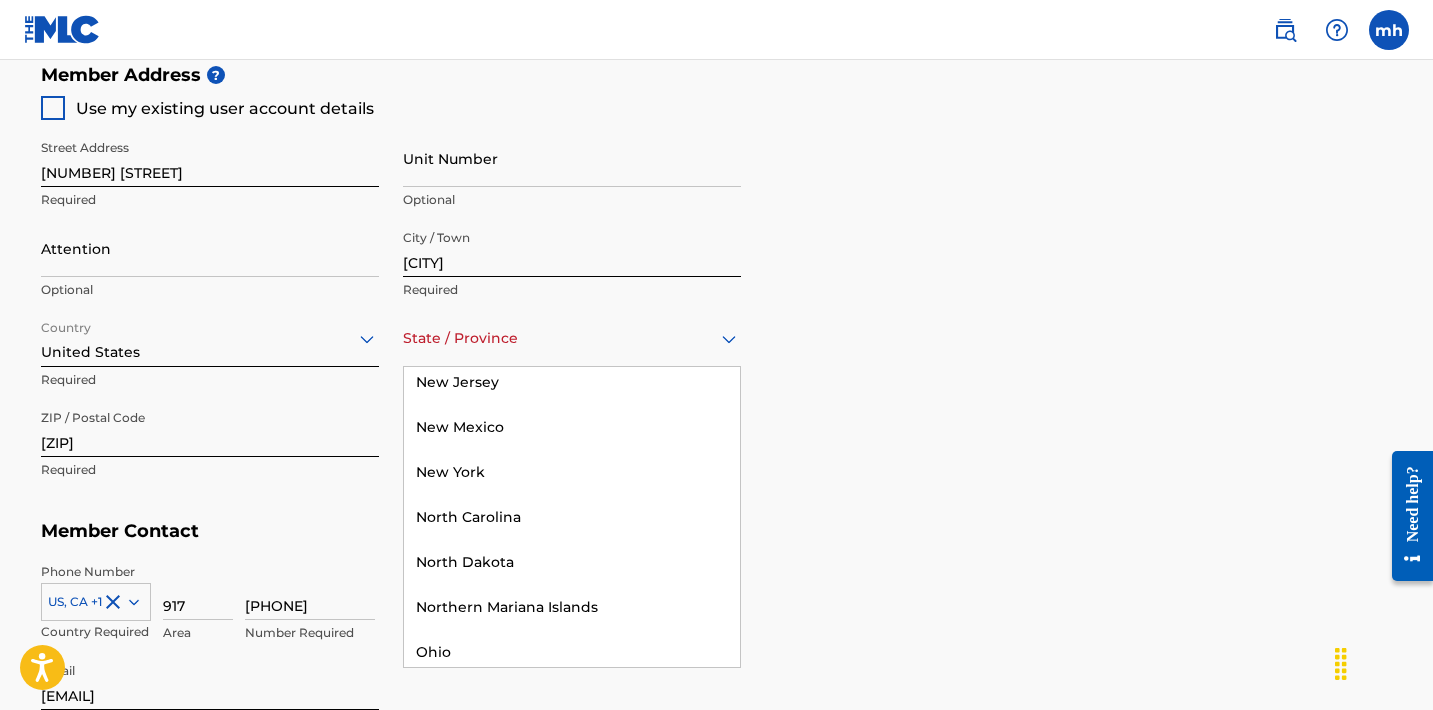 scroll, scrollTop: 1441, scrollLeft: 0, axis: vertical 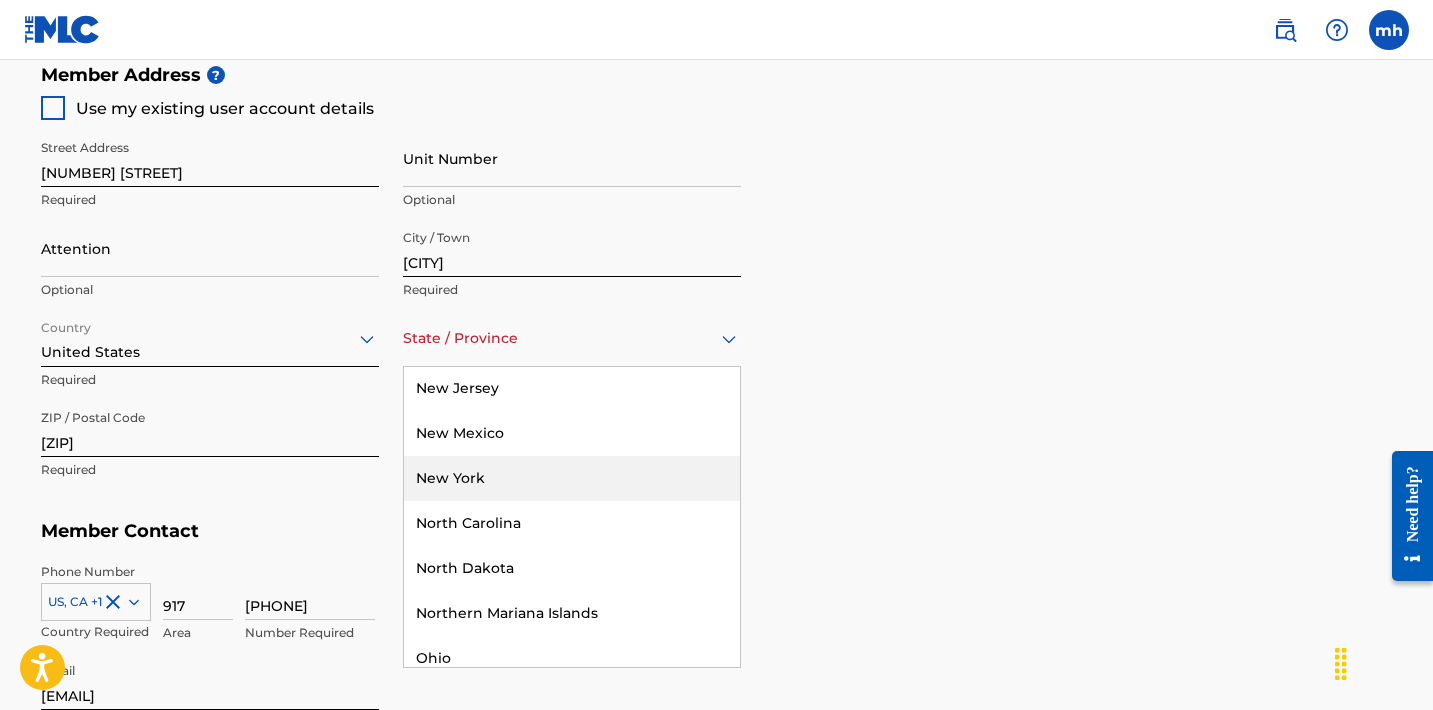 click on "New York" at bounding box center [572, 478] 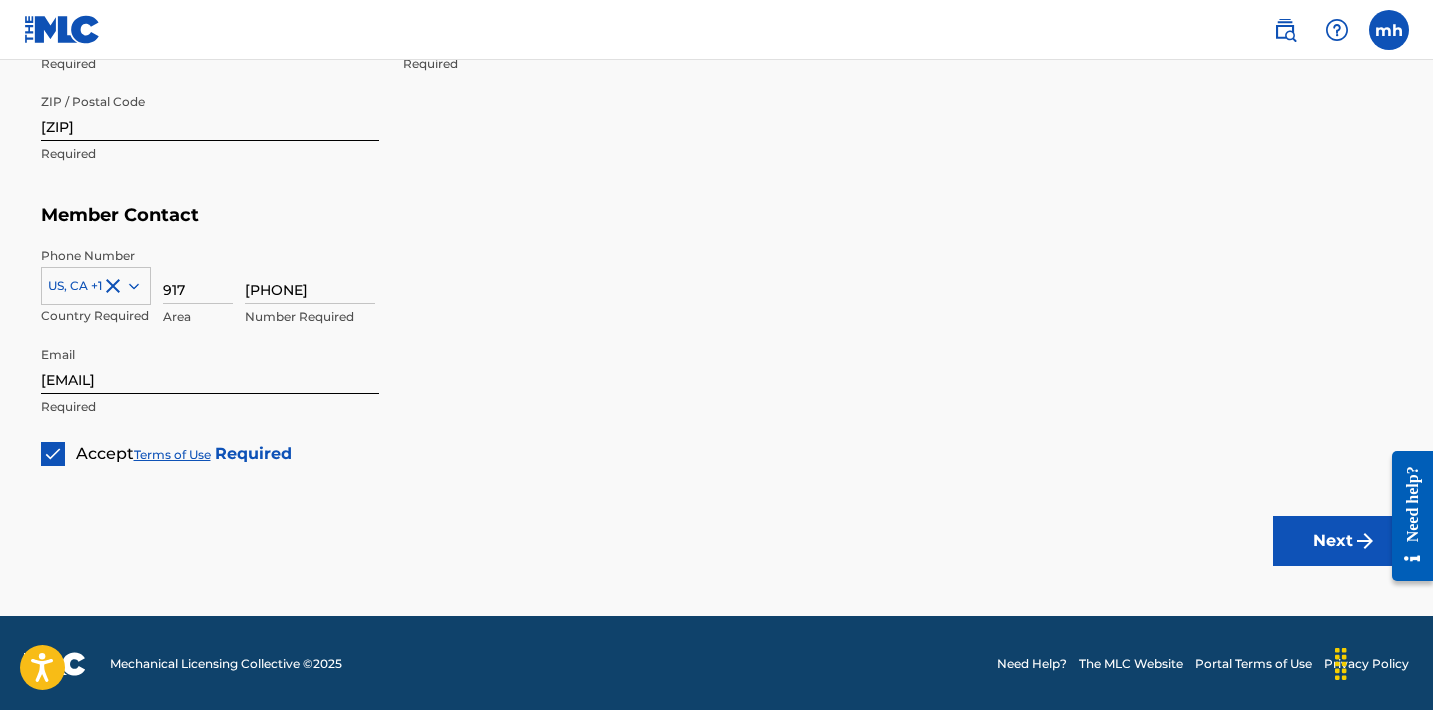 scroll, scrollTop: 1239, scrollLeft: 0, axis: vertical 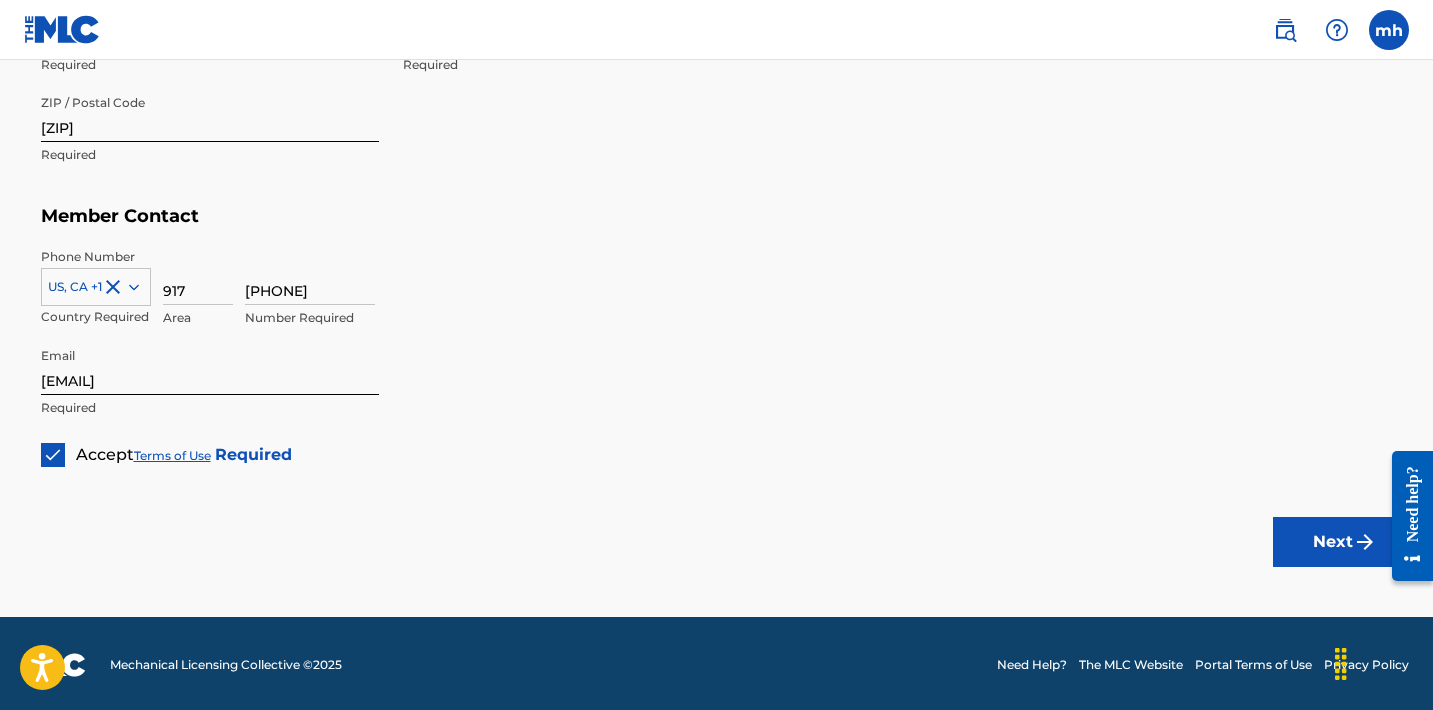 click on "Next" at bounding box center [1333, 542] 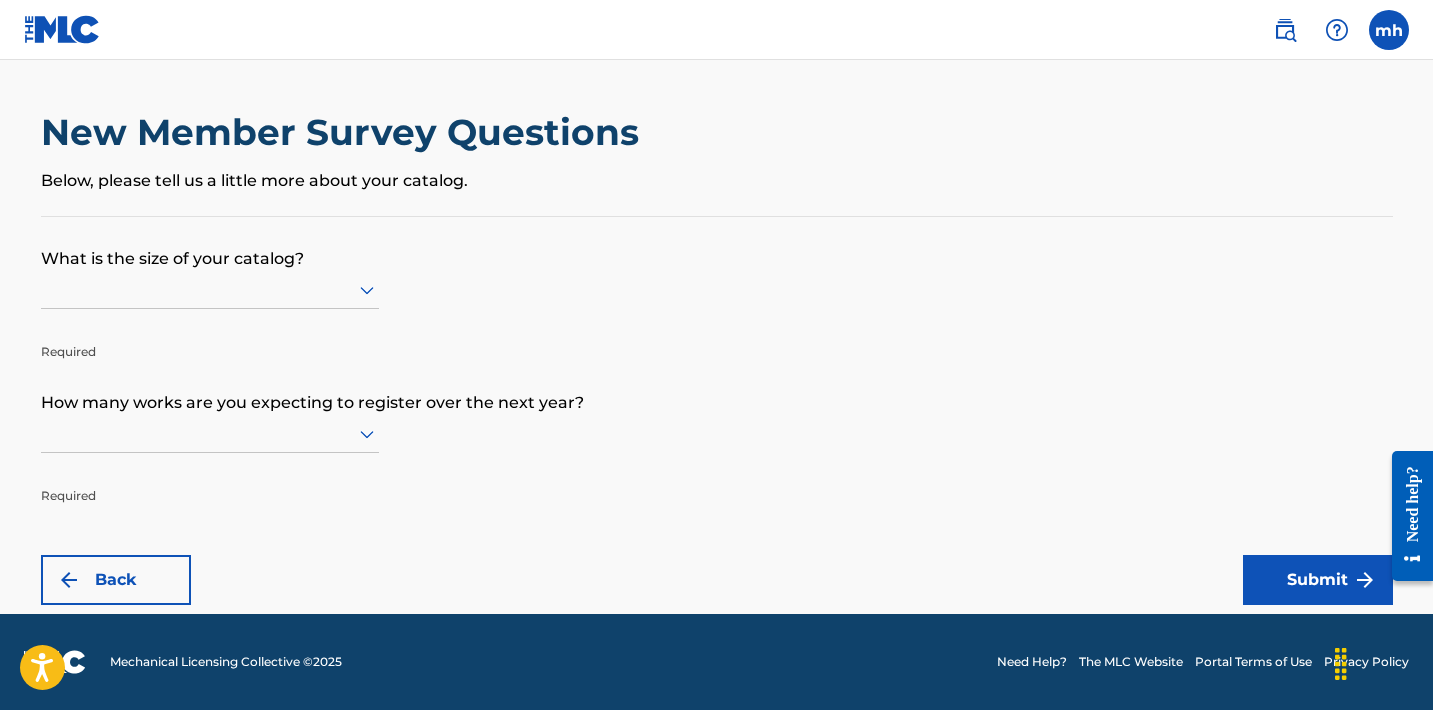 scroll, scrollTop: 0, scrollLeft: 0, axis: both 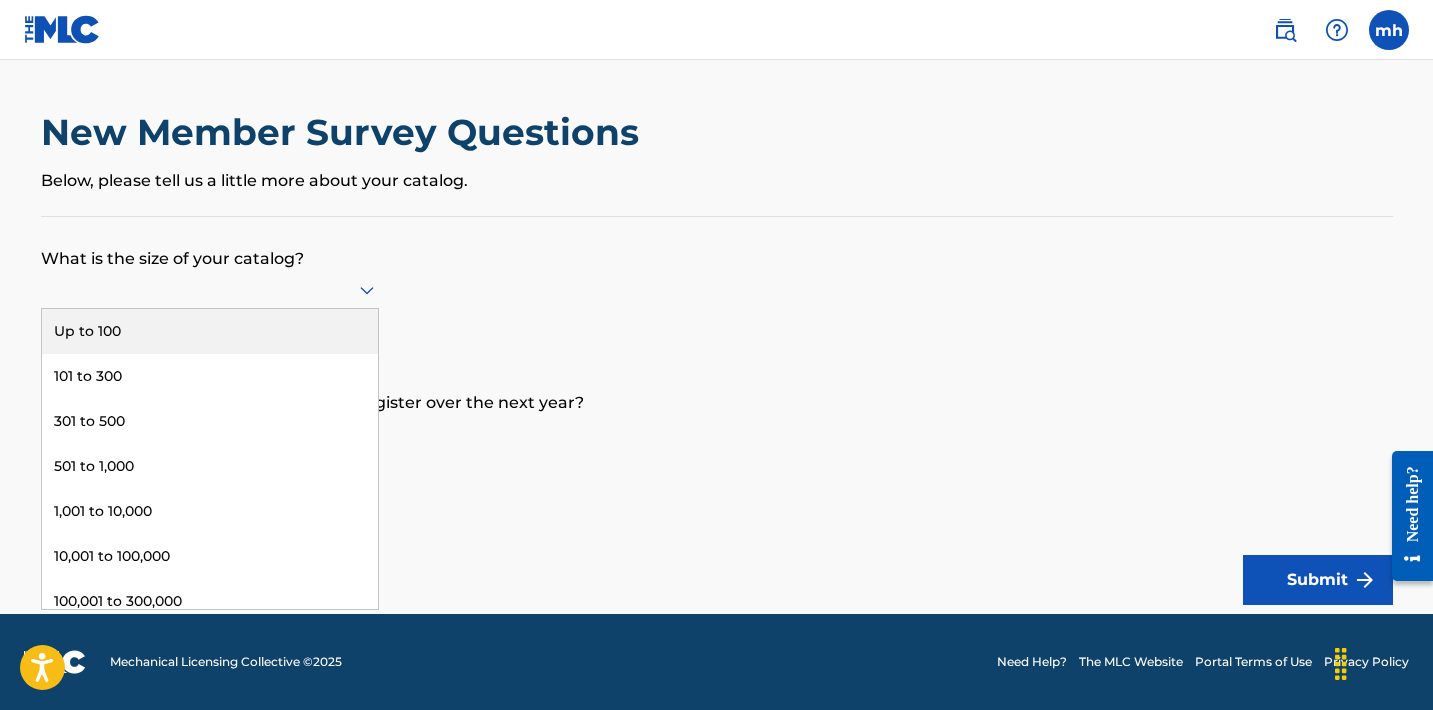 click 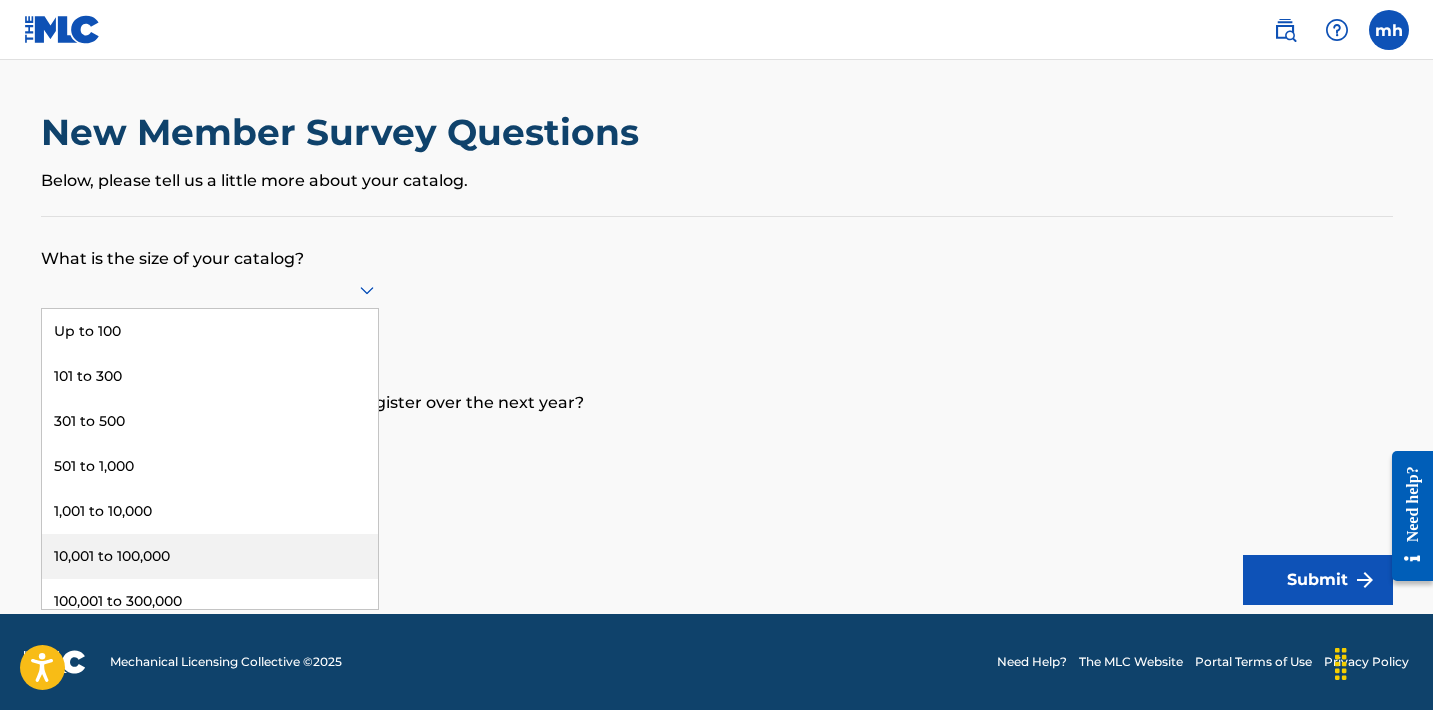 scroll, scrollTop: 0, scrollLeft: 0, axis: both 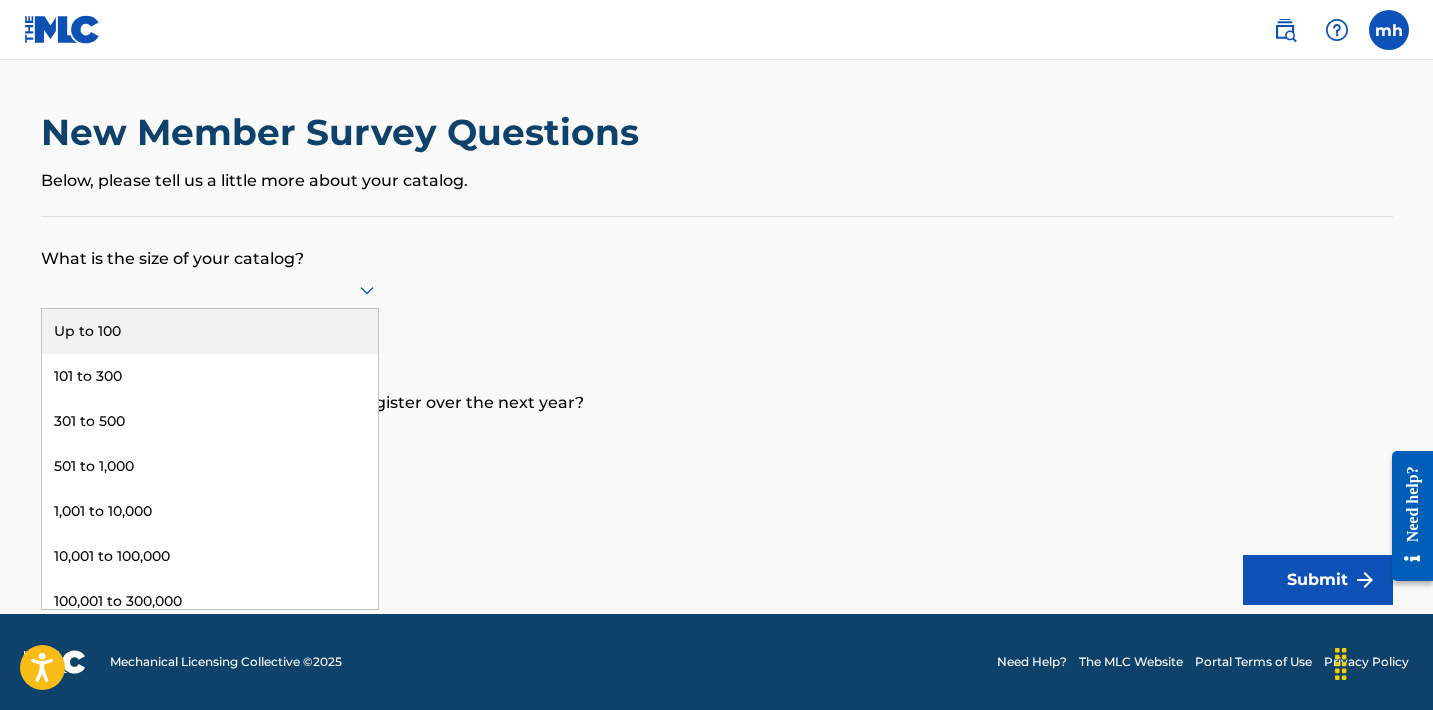 click on "Up to 100" at bounding box center (210, 331) 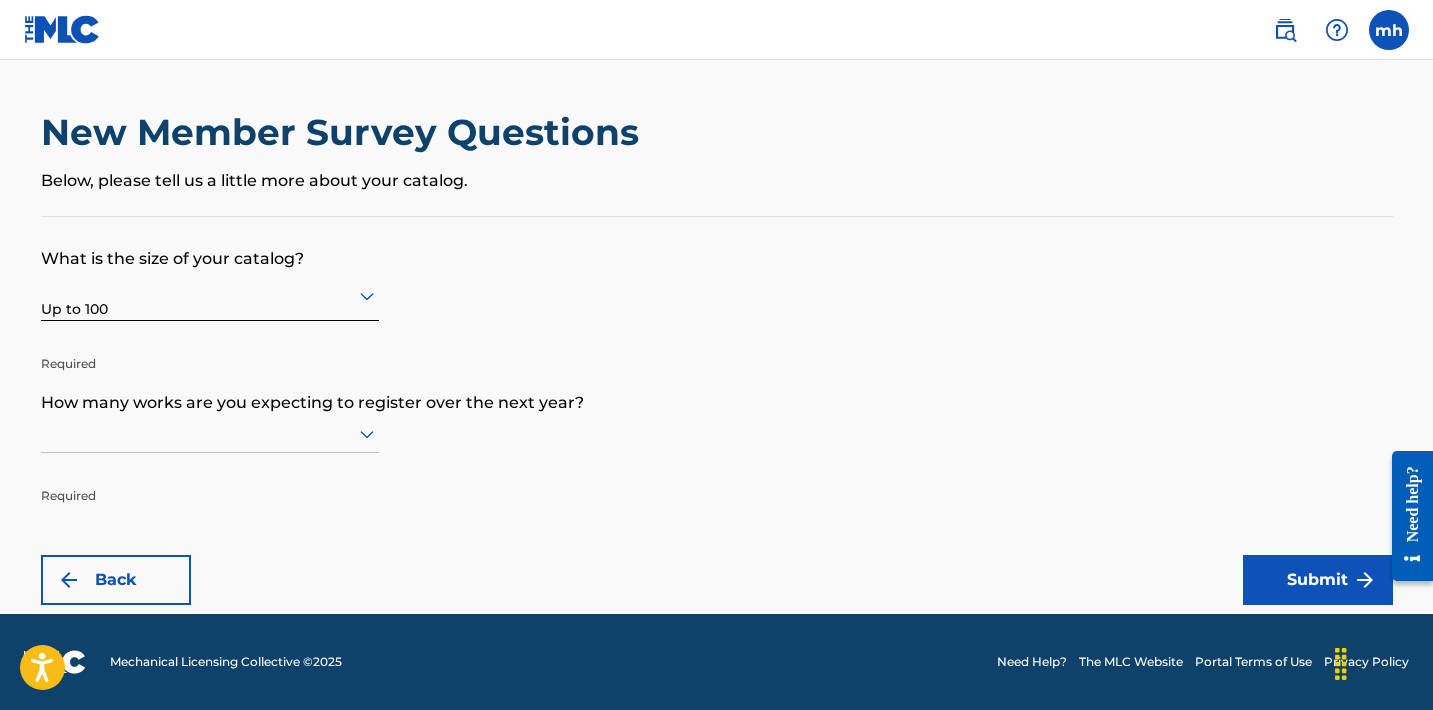 scroll, scrollTop: 1, scrollLeft: 0, axis: vertical 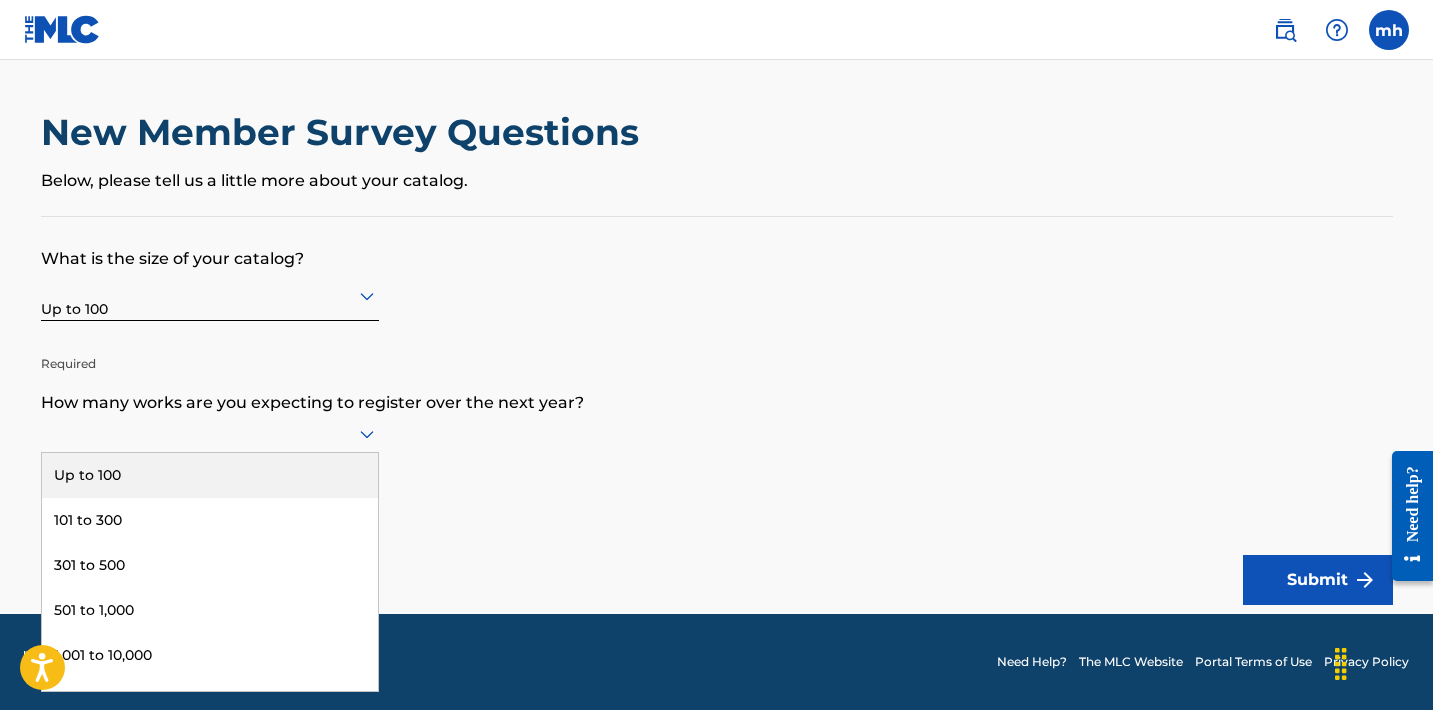 click 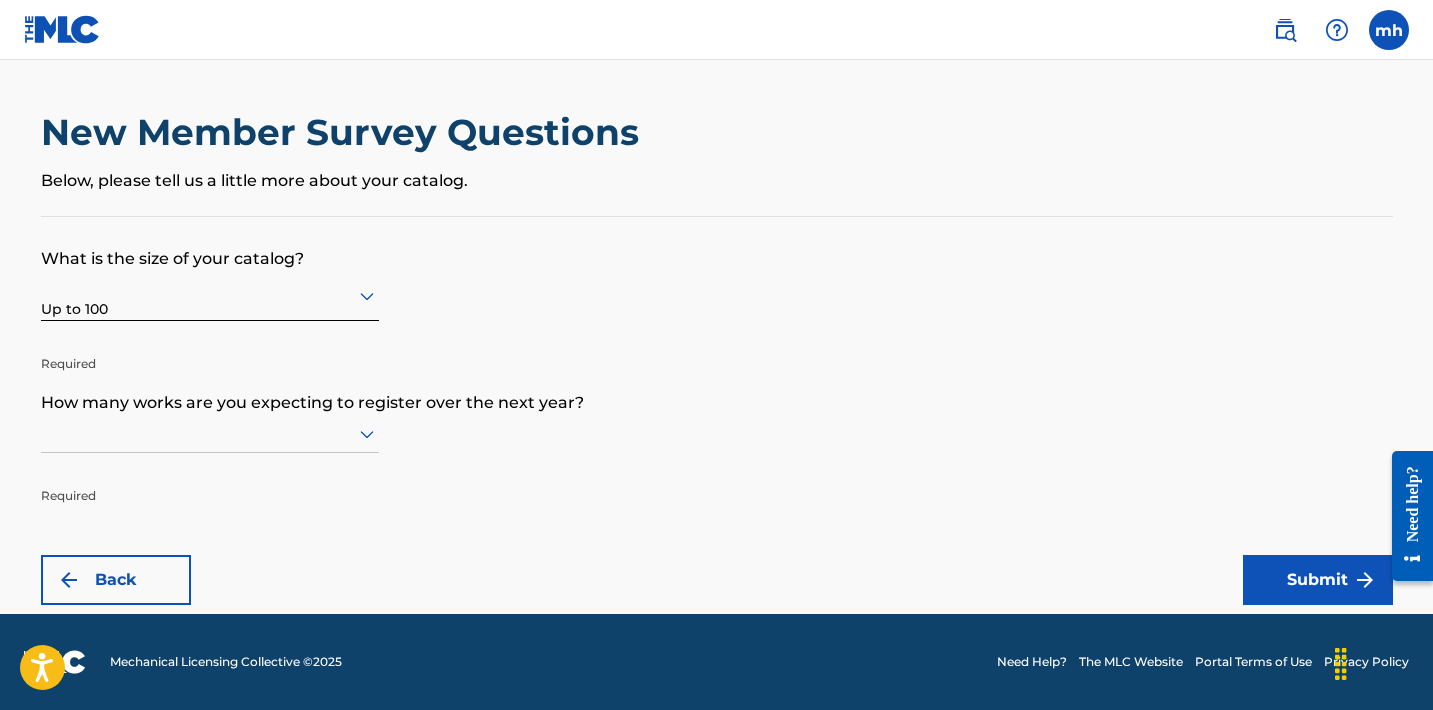 scroll, scrollTop: 0, scrollLeft: 0, axis: both 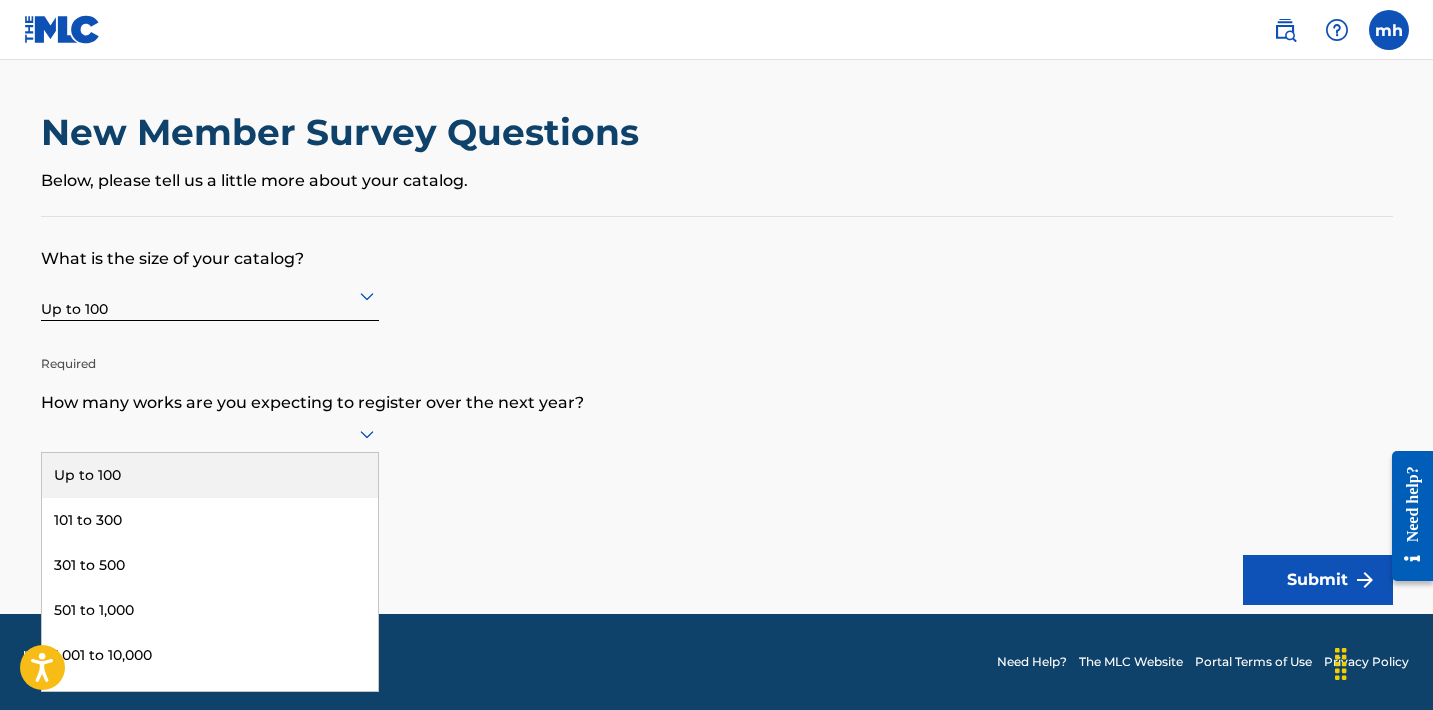 click on "Up to 100" at bounding box center (210, 475) 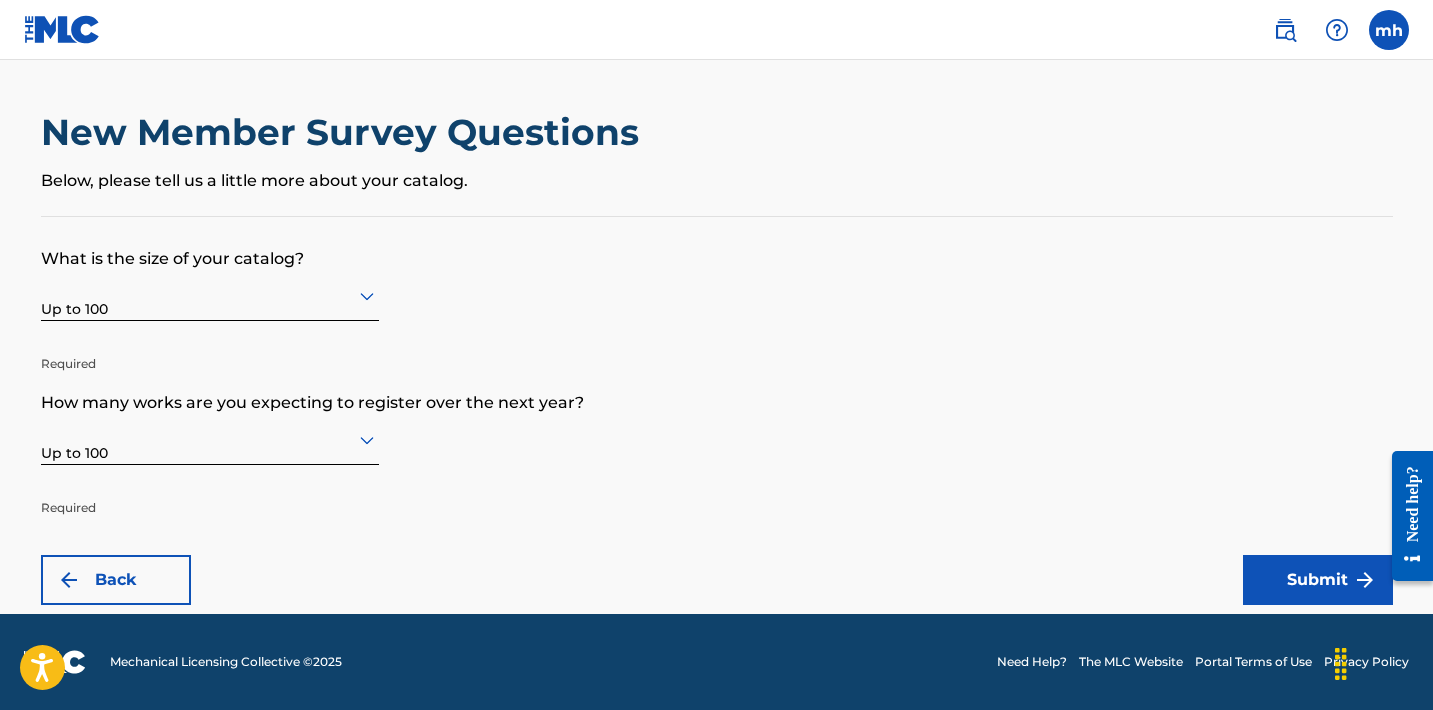 scroll, scrollTop: 0, scrollLeft: 0, axis: both 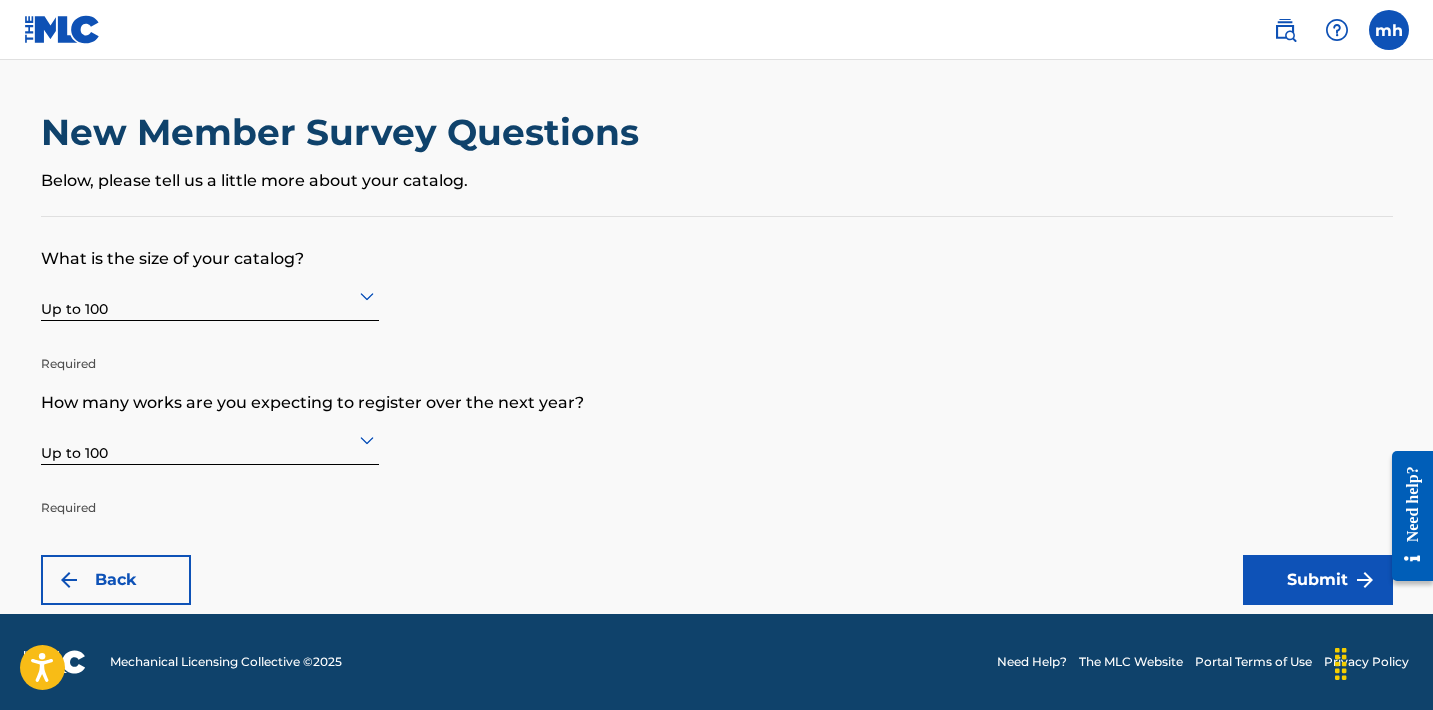 click on "Submit" at bounding box center [1318, 580] 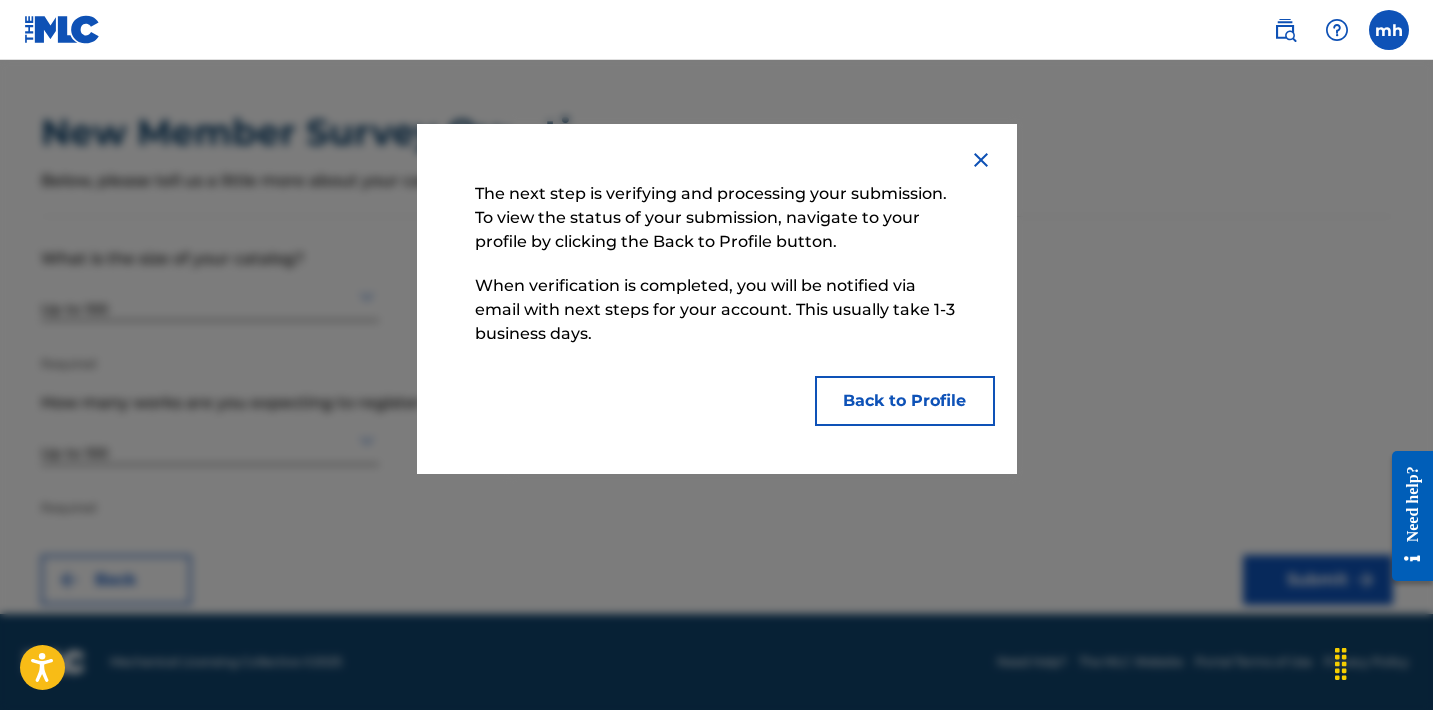click on "Back to Profile" at bounding box center [905, 401] 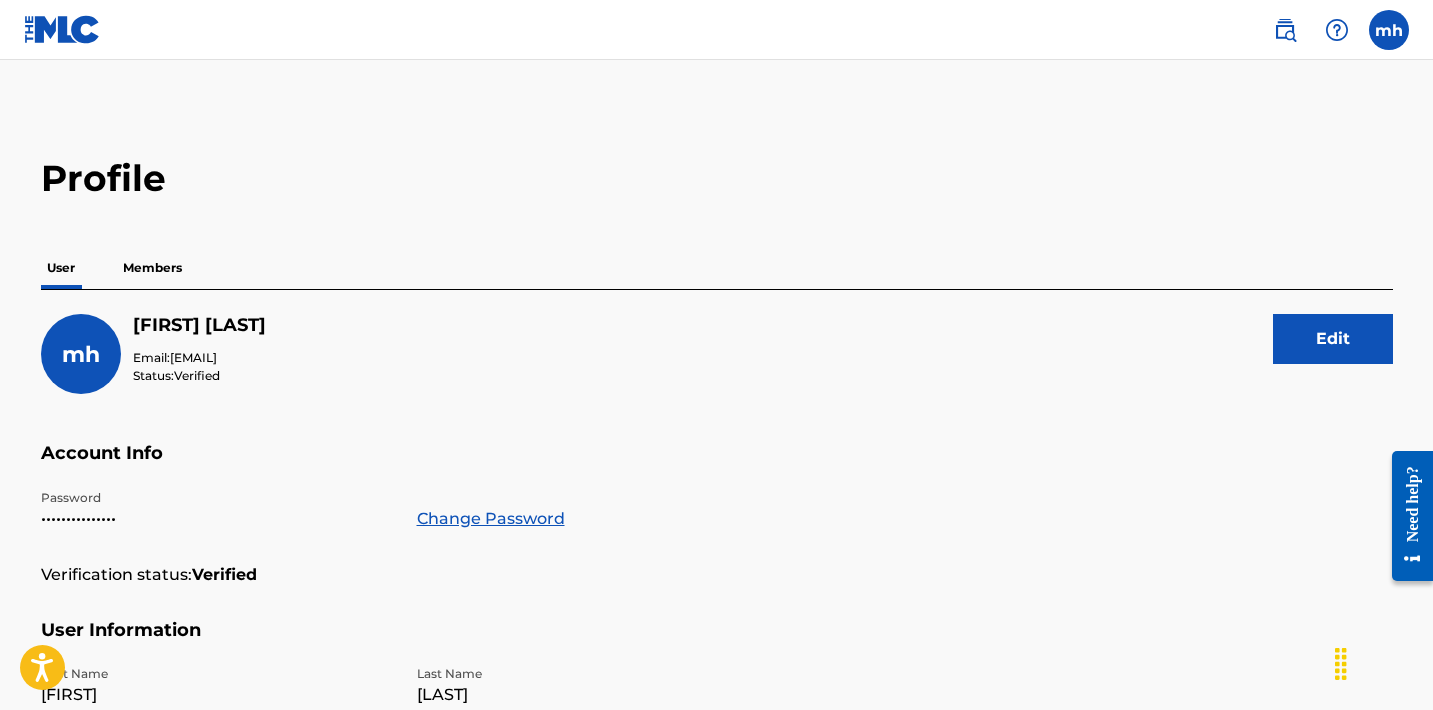 scroll, scrollTop: 11, scrollLeft: 0, axis: vertical 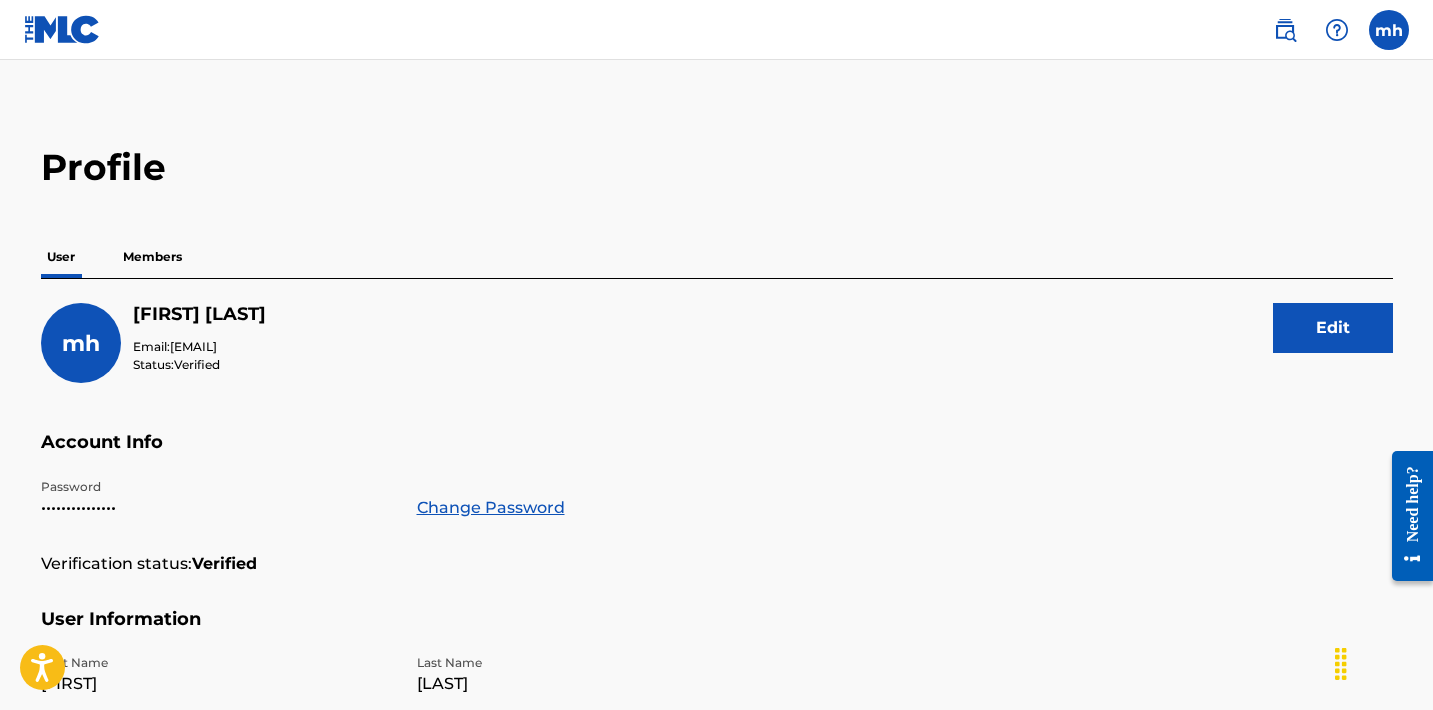 click on "Members" at bounding box center (152, 257) 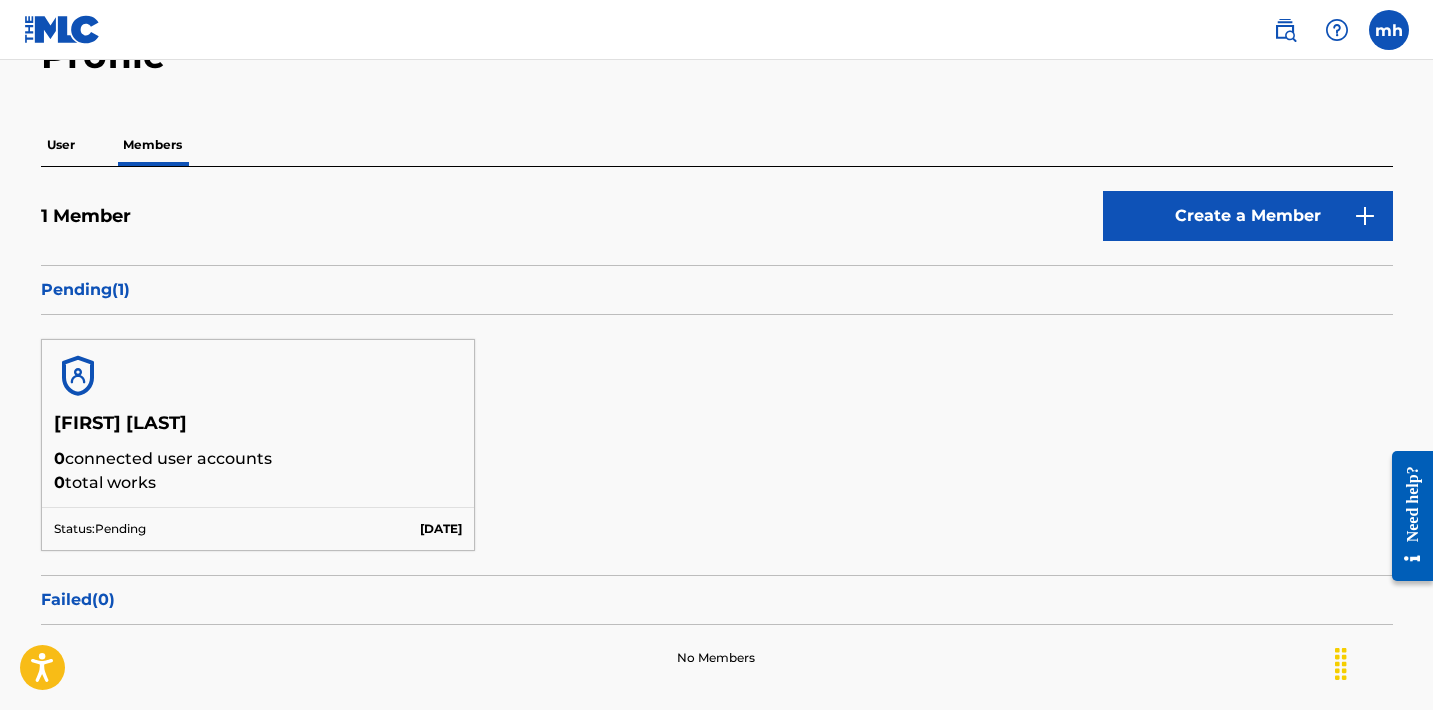 scroll, scrollTop: 119, scrollLeft: 0, axis: vertical 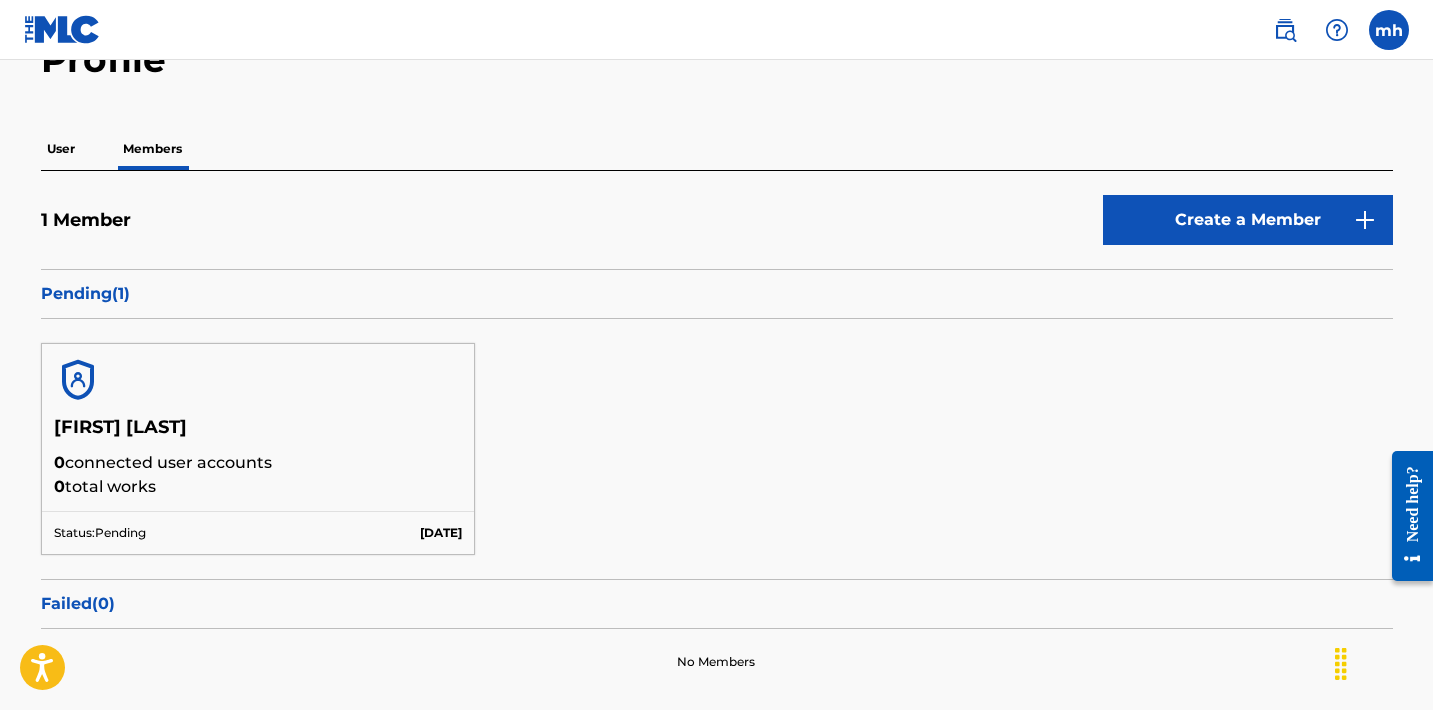 click on "User" at bounding box center (61, 149) 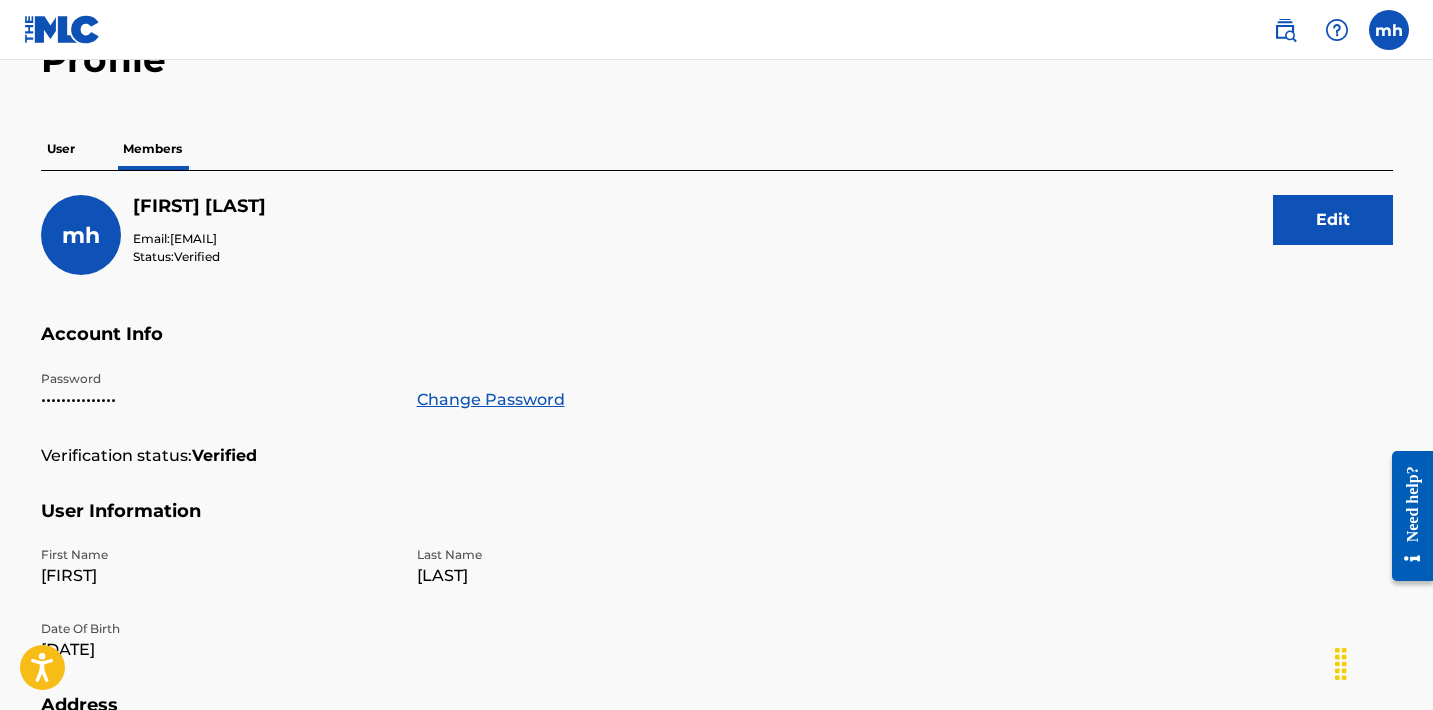 scroll, scrollTop: 0, scrollLeft: 0, axis: both 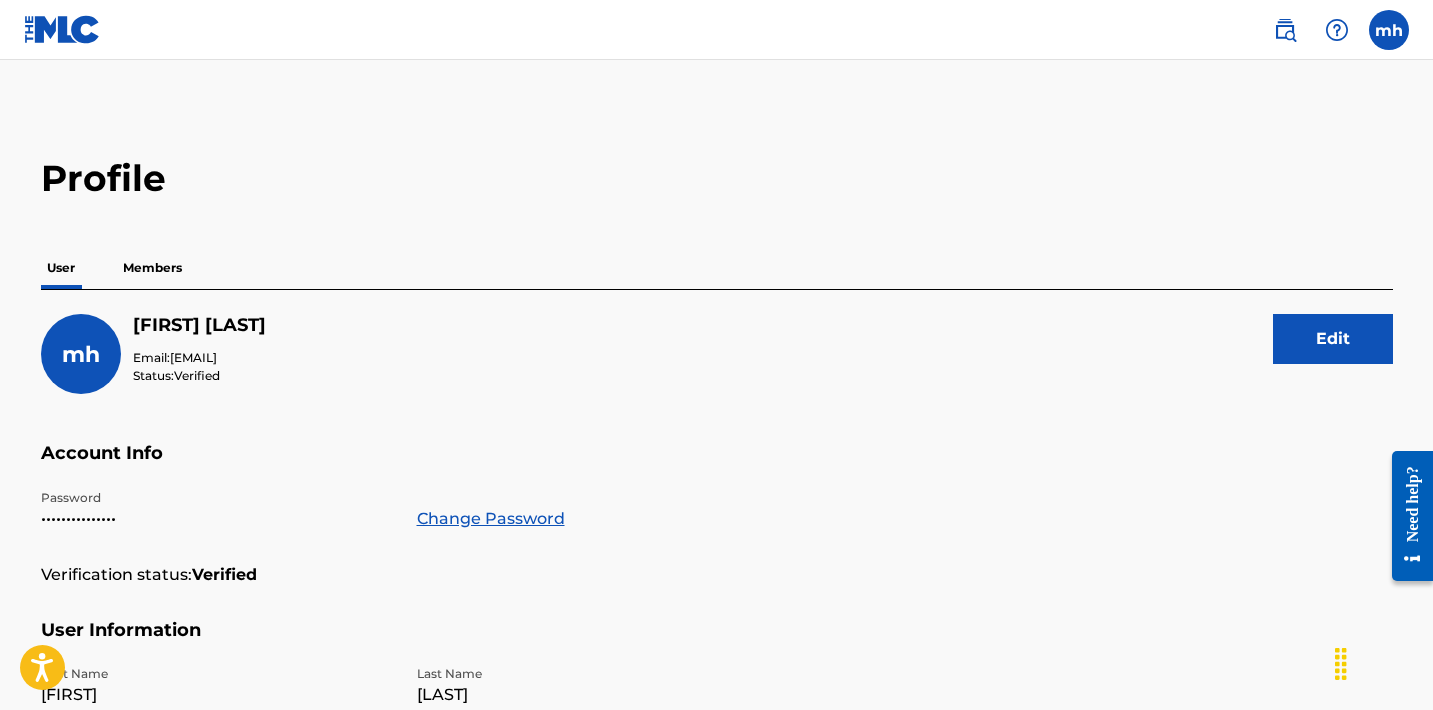 click on "Members" at bounding box center (152, 268) 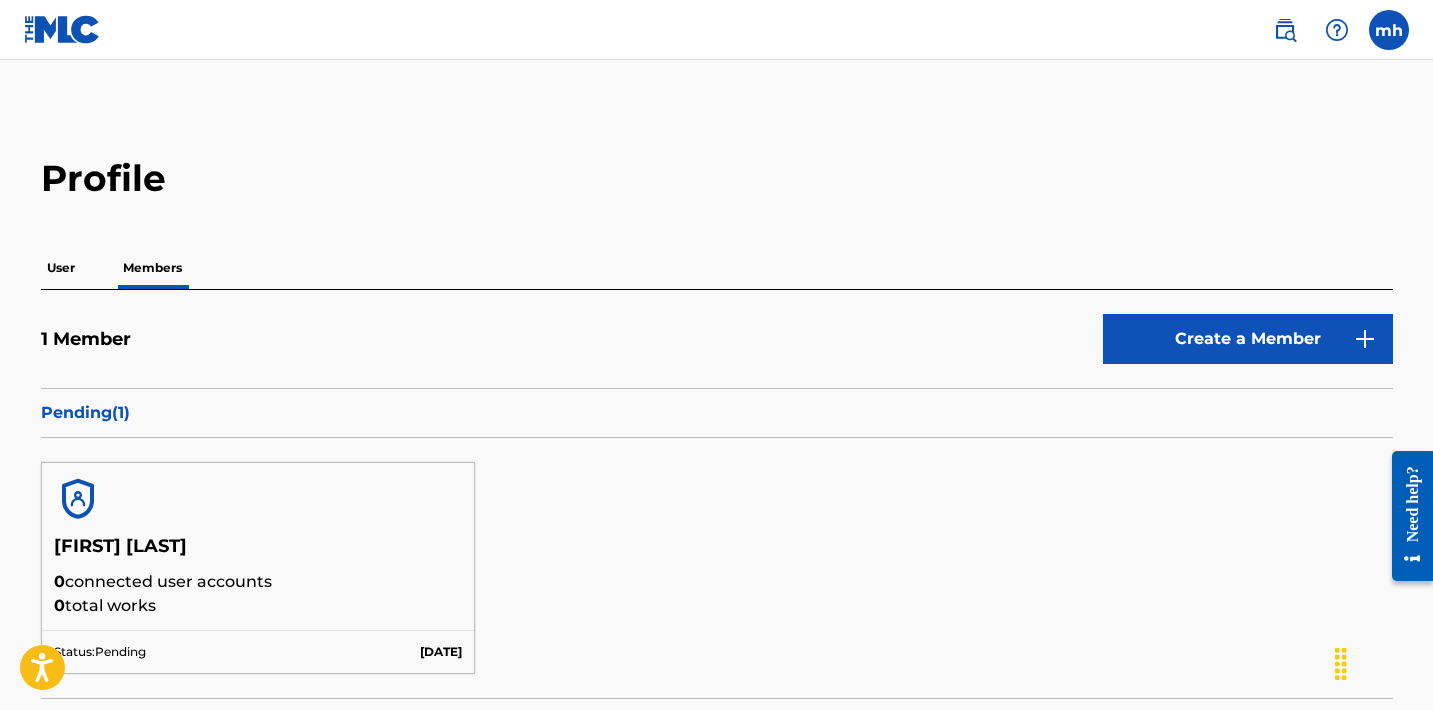 click at bounding box center [1389, 30] 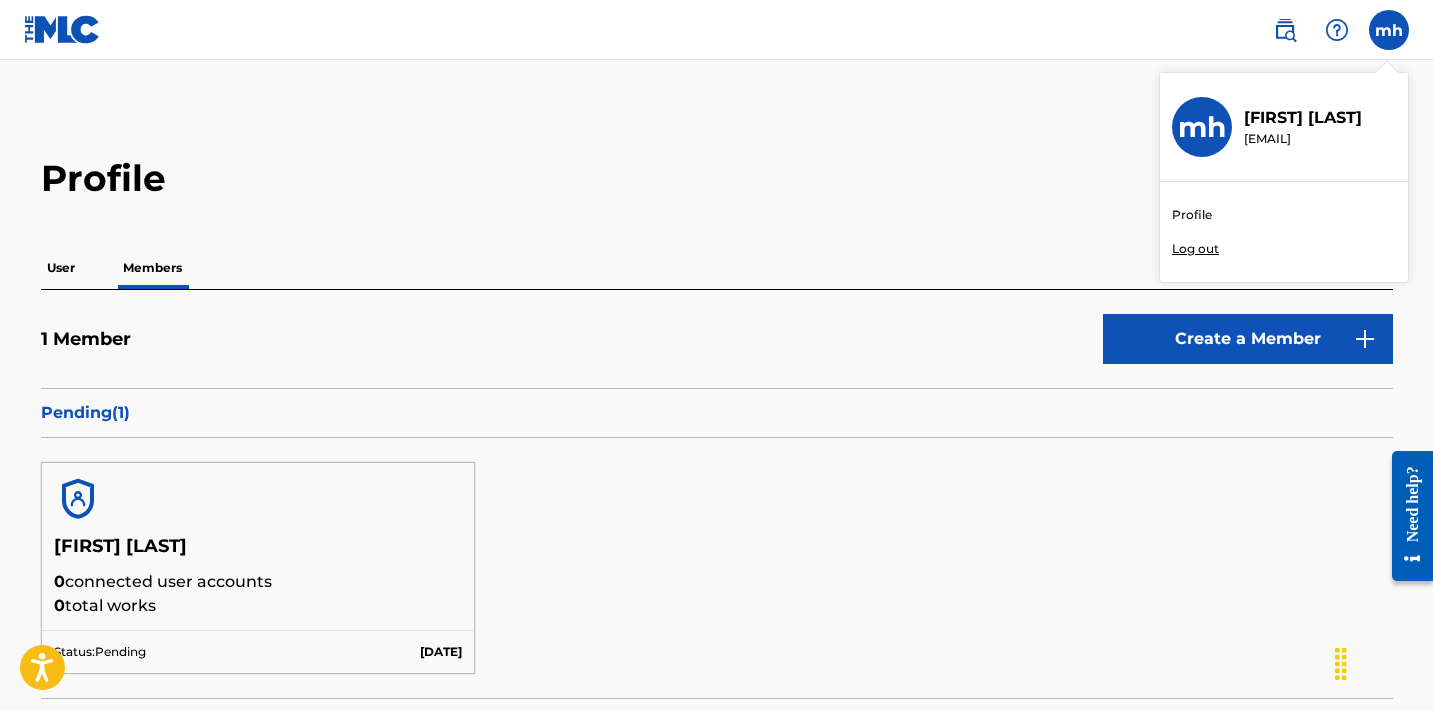 click on "Log out" at bounding box center [1195, 249] 